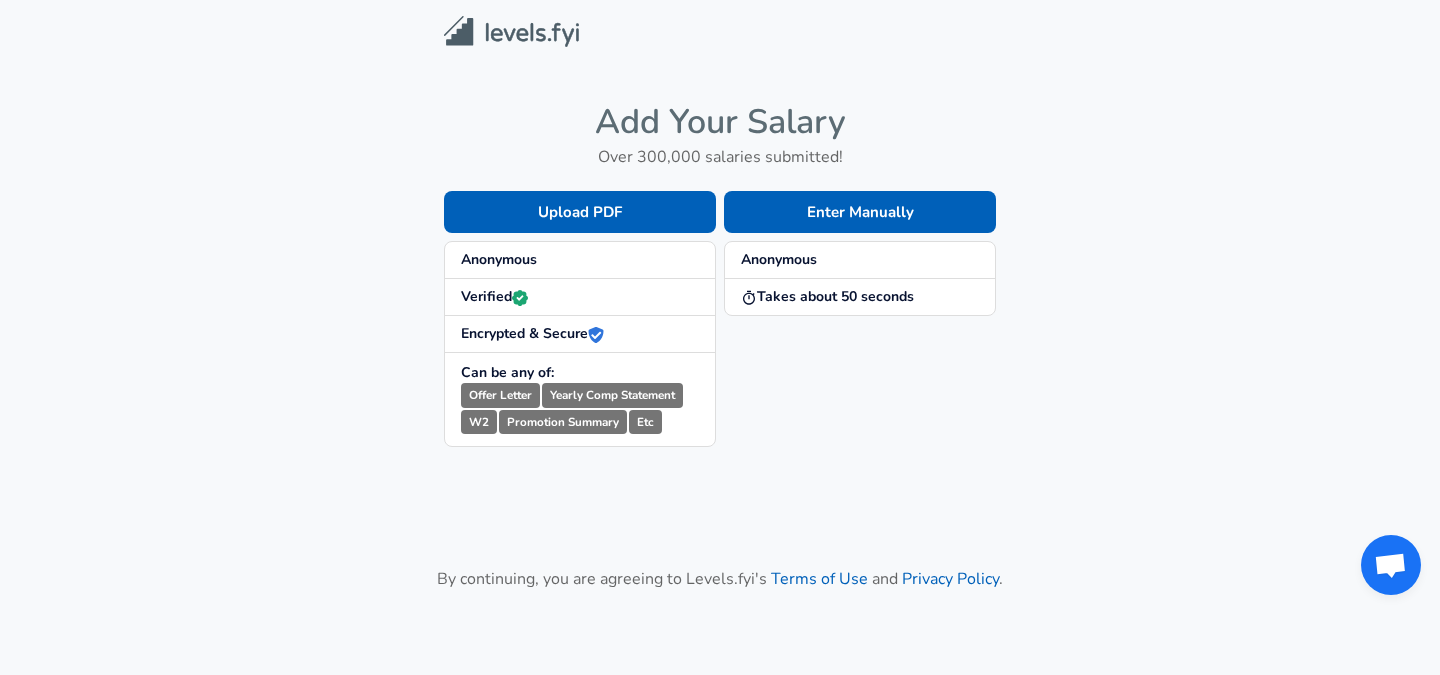 scroll, scrollTop: 0, scrollLeft: 0, axis: both 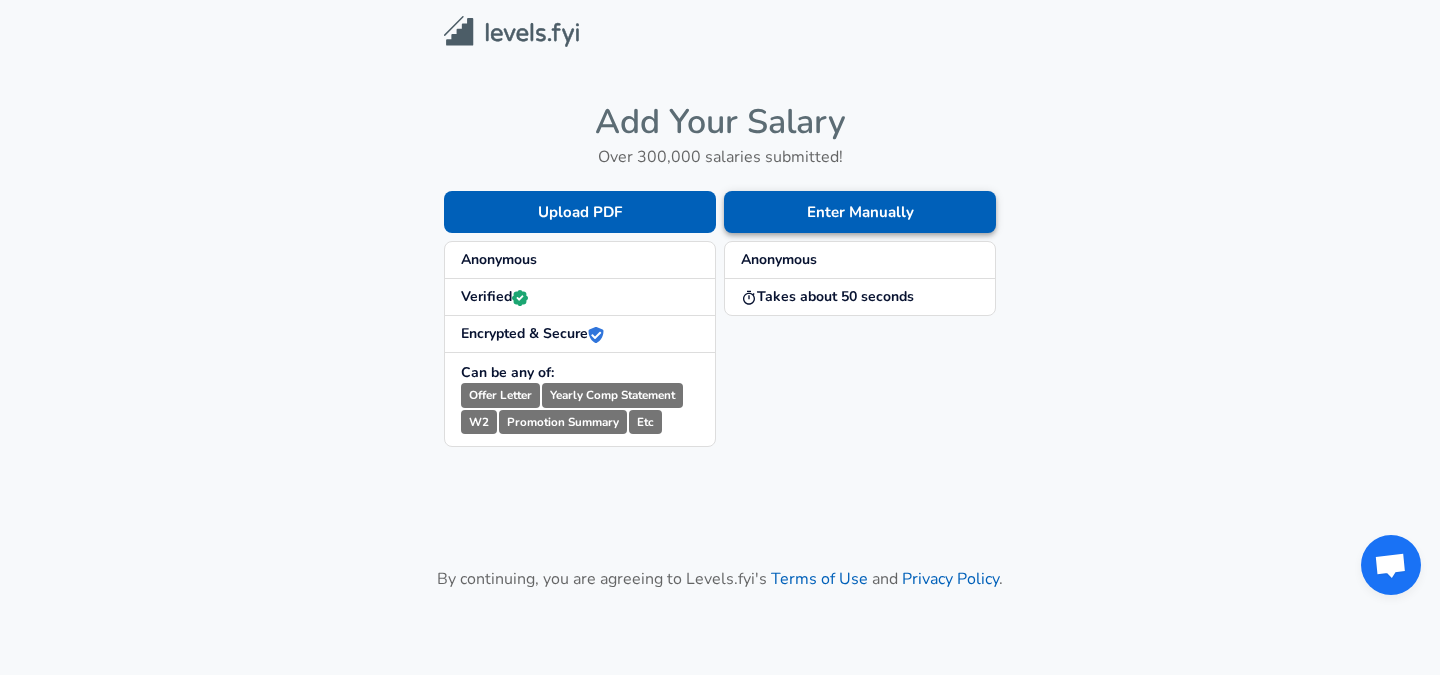 click on "Enter Manually" at bounding box center [860, 212] 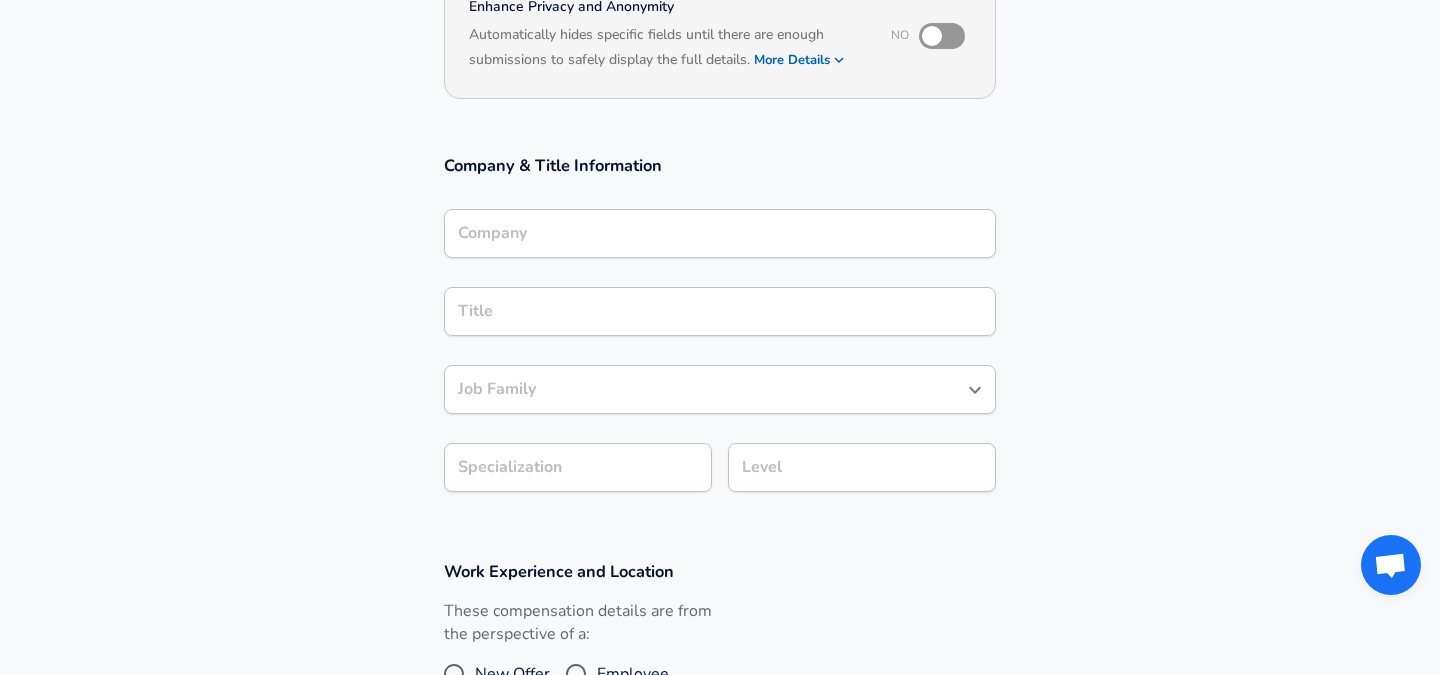 scroll, scrollTop: 230, scrollLeft: 0, axis: vertical 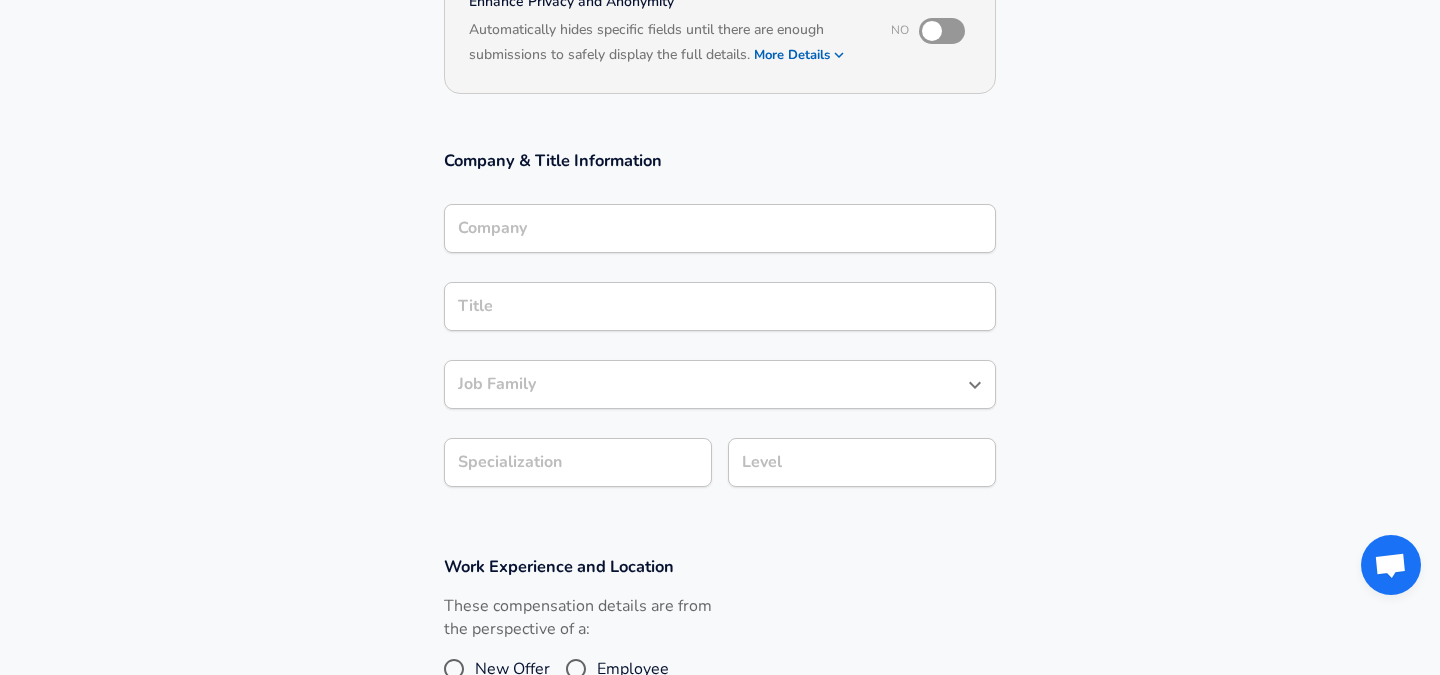 click on "Company" at bounding box center [720, 228] 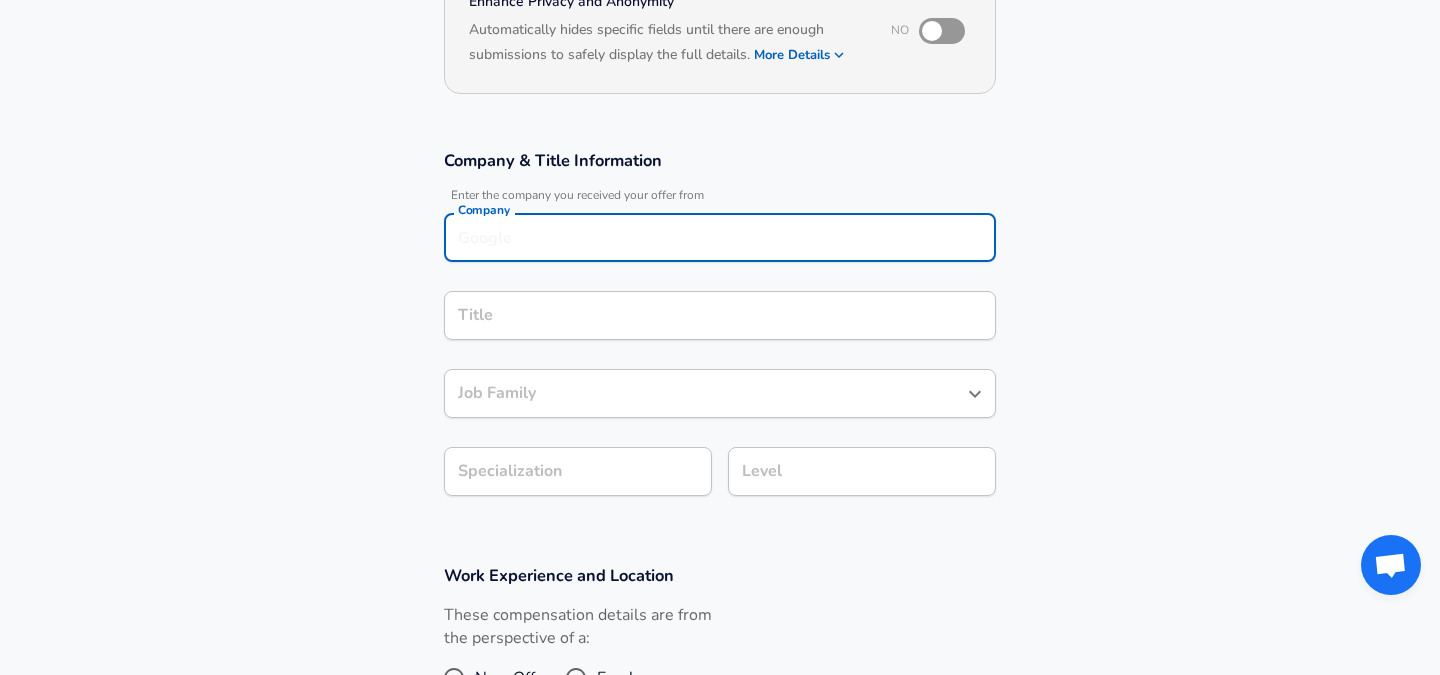 scroll, scrollTop: 250, scrollLeft: 0, axis: vertical 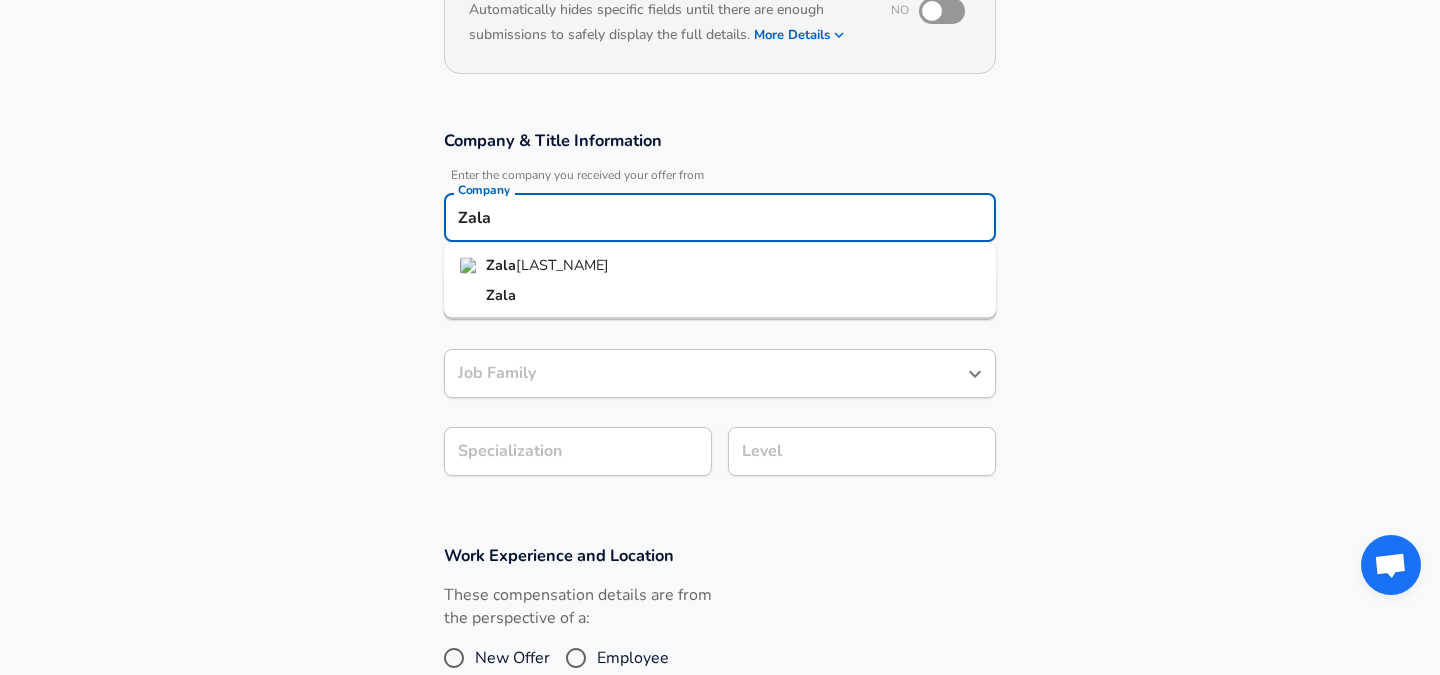 click on "[LAST_NAME]" at bounding box center [562, 265] 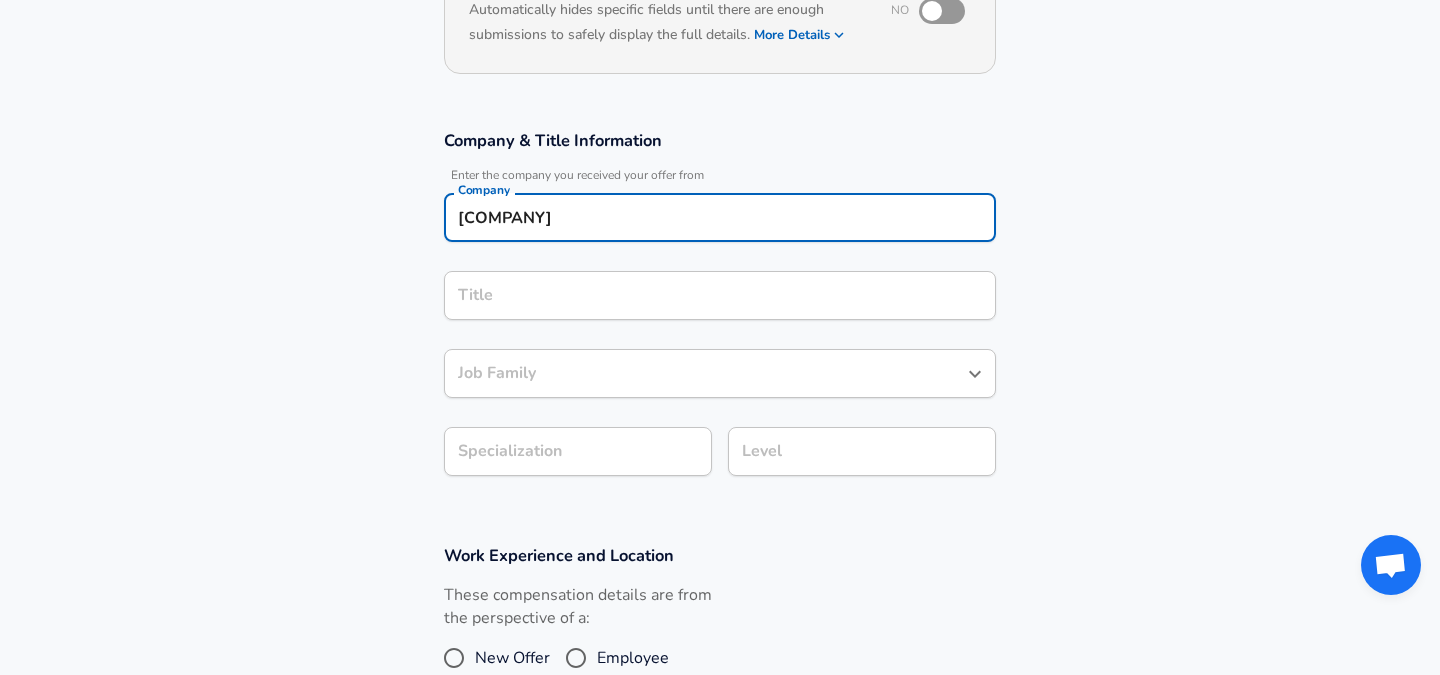 type on "[COMPANY]" 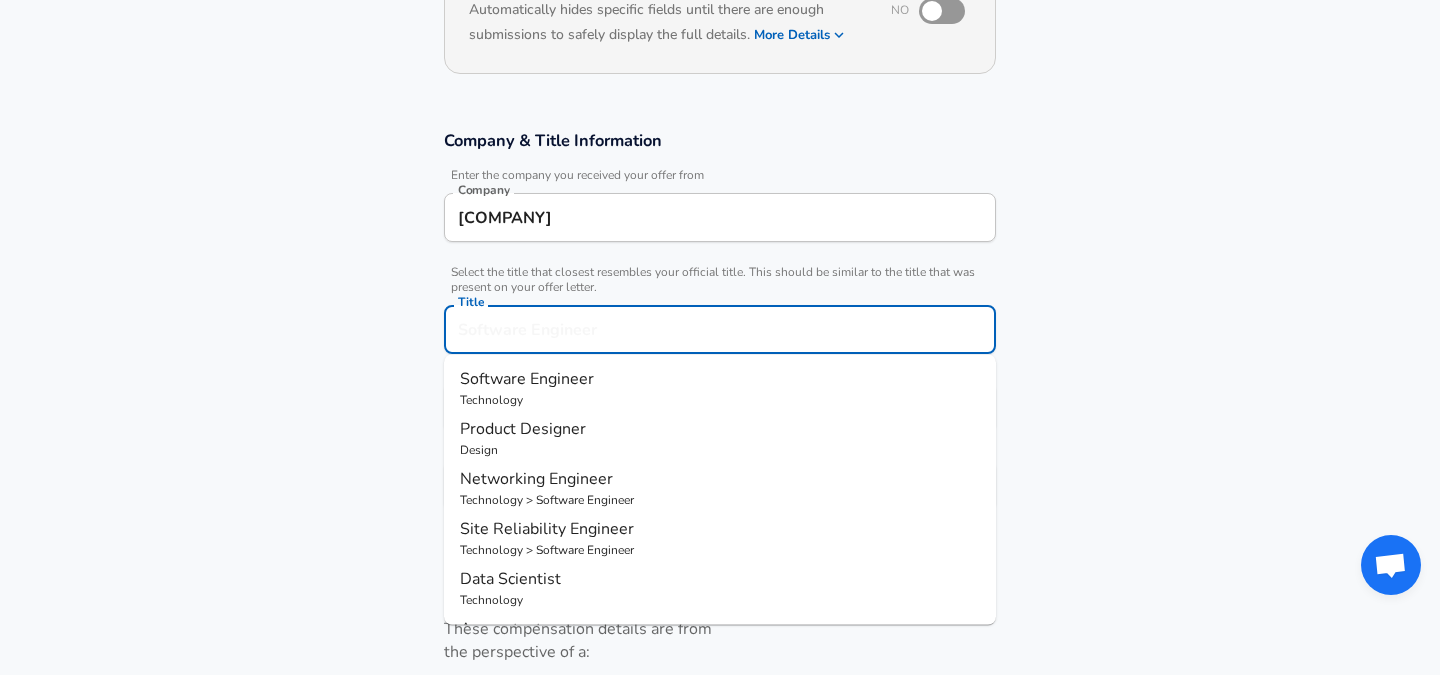 scroll, scrollTop: 290, scrollLeft: 0, axis: vertical 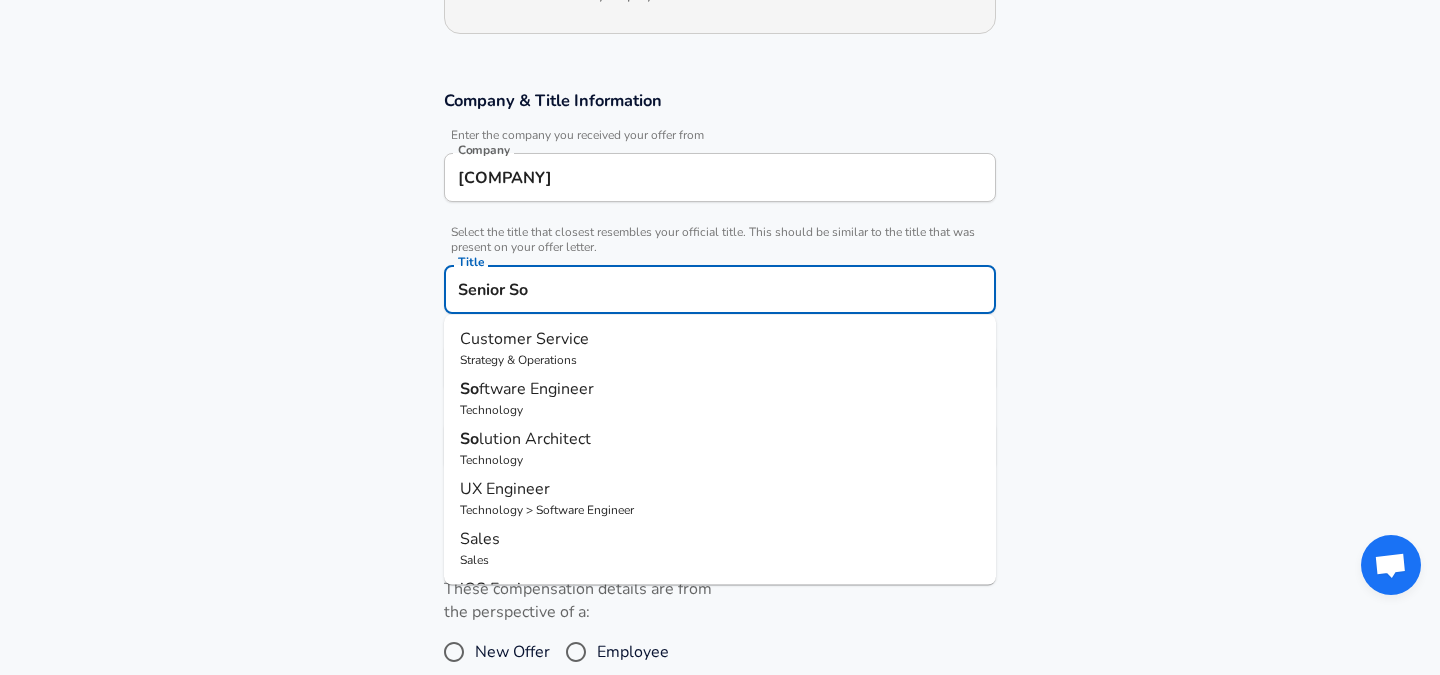 click on "ftware Engineer" at bounding box center [536, 389] 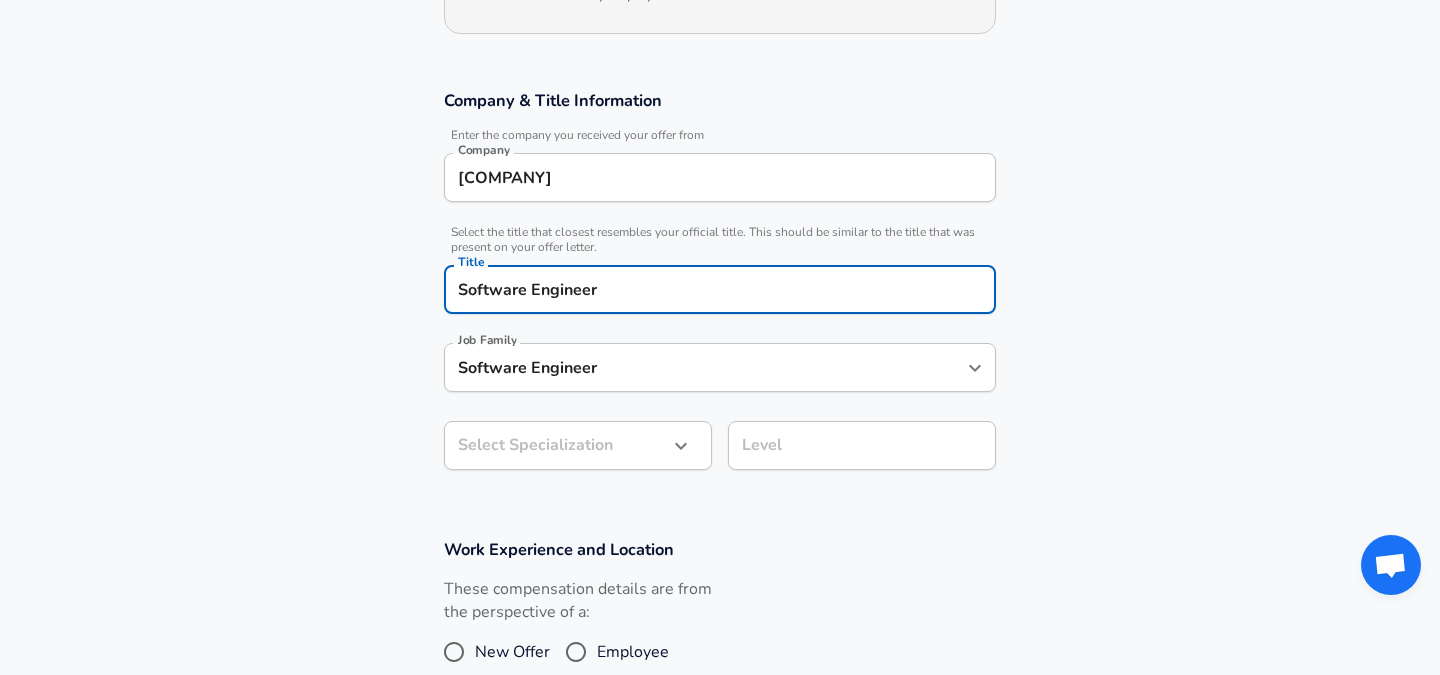 type on "Software Engineer" 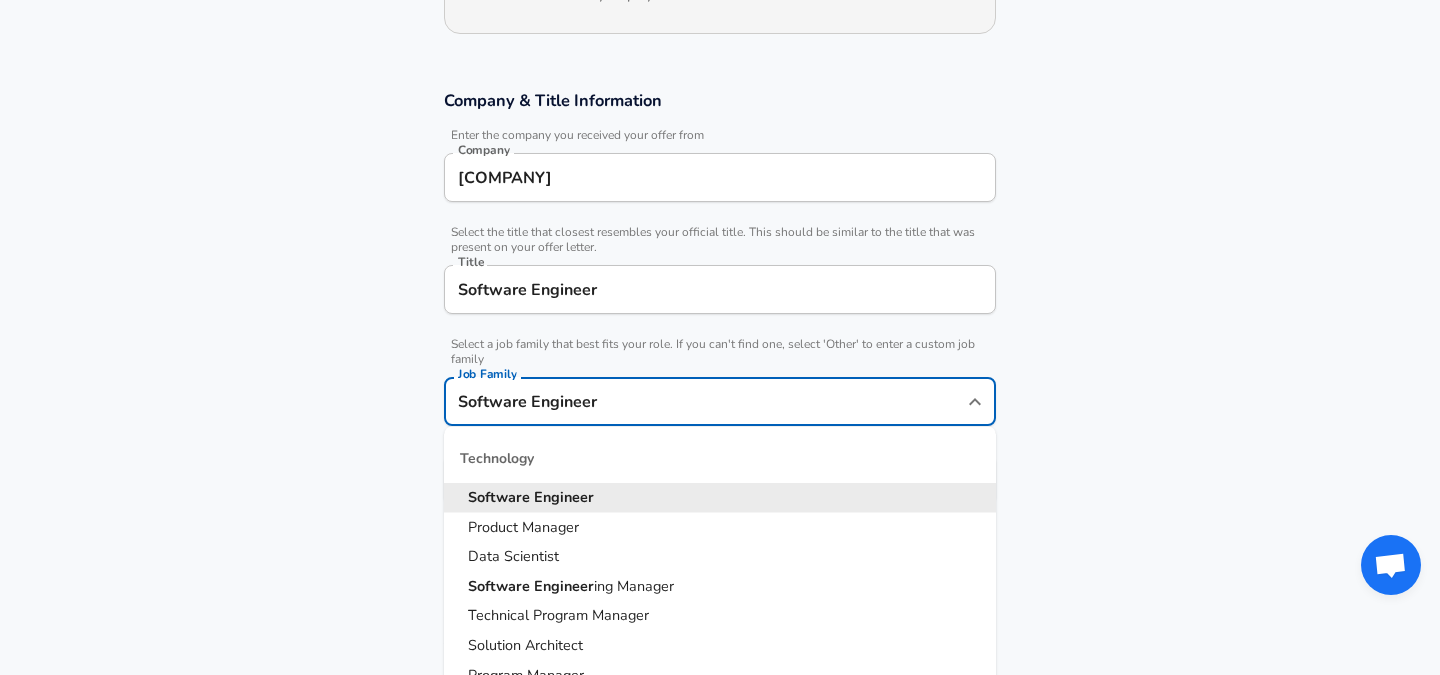 scroll, scrollTop: 330, scrollLeft: 0, axis: vertical 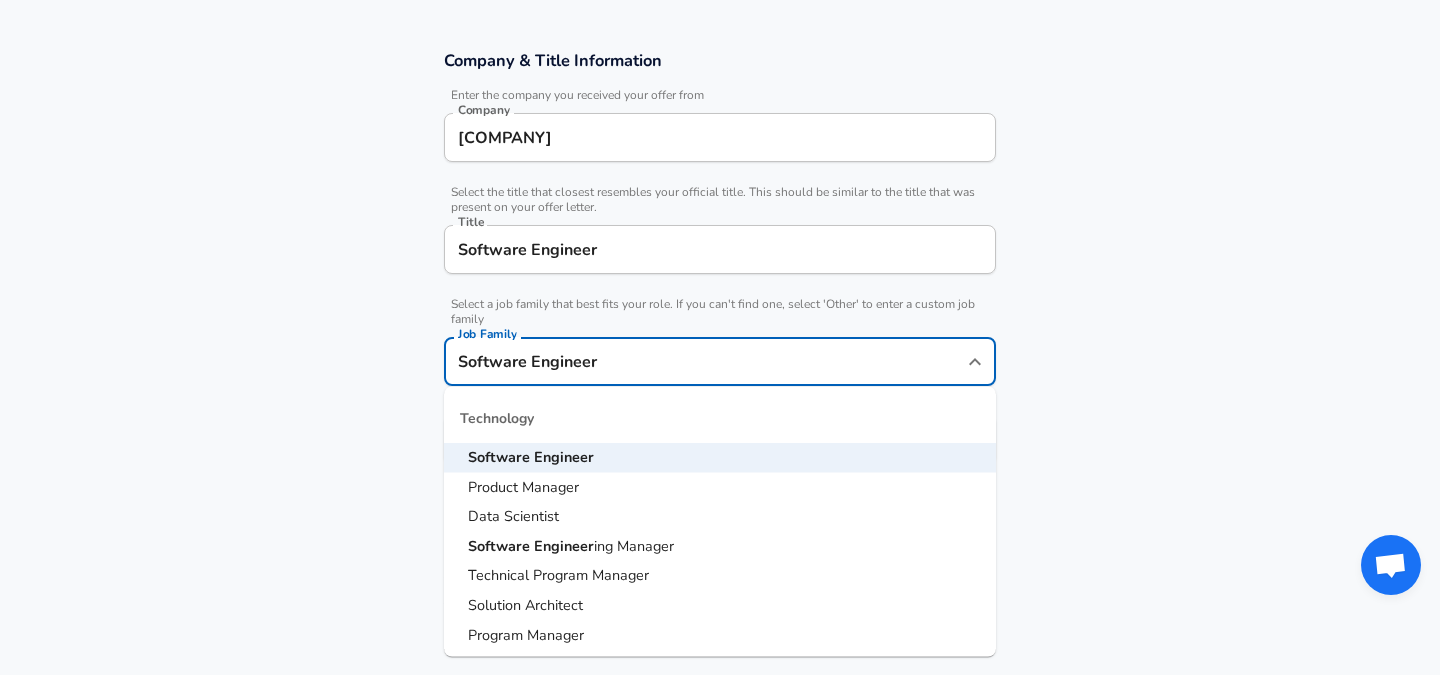 click on "Software" at bounding box center [501, 545] 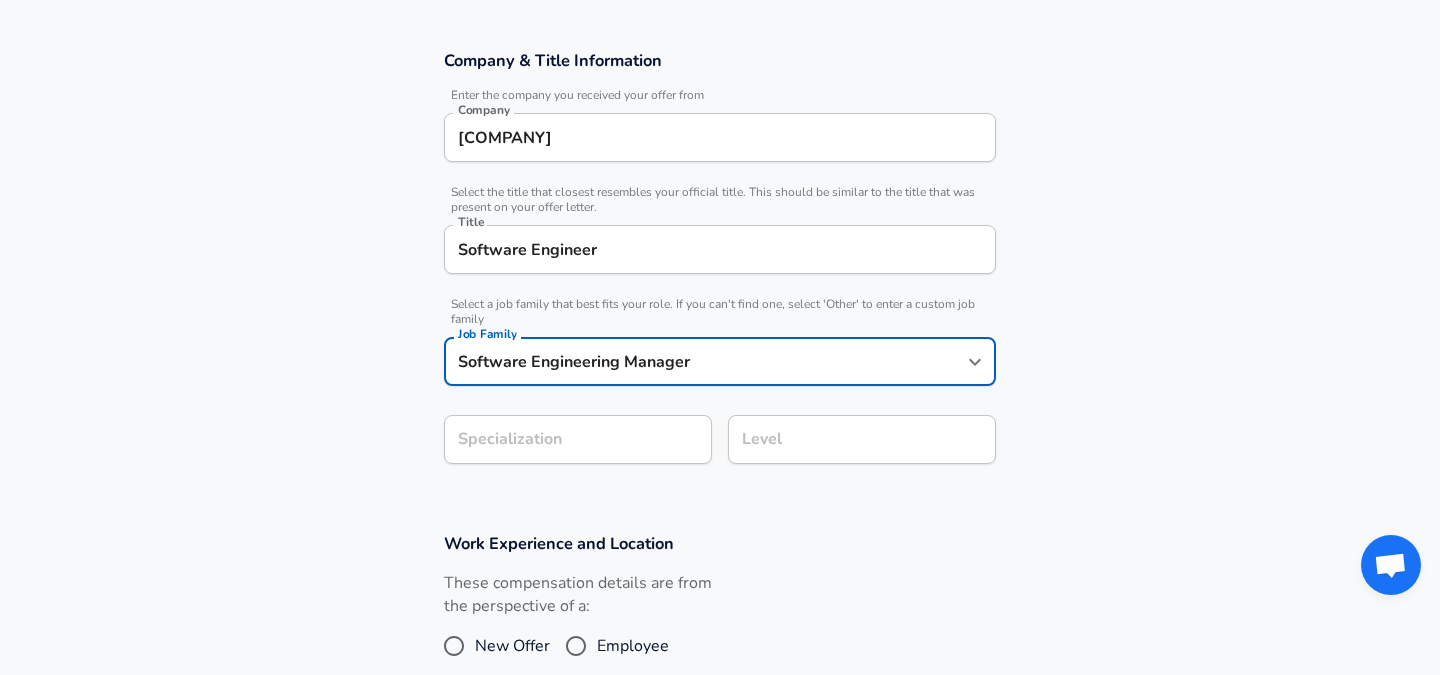 click on "Software Engineering Manager" at bounding box center (705, 361) 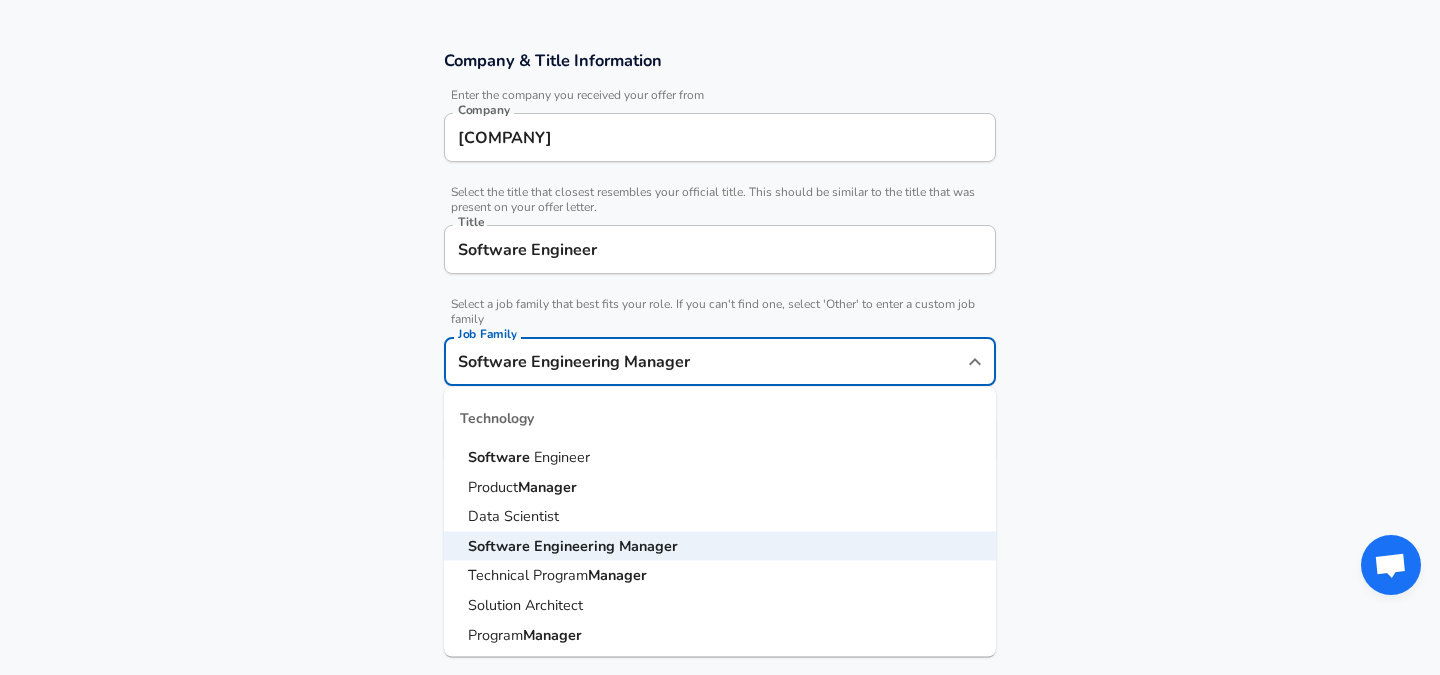 click on "Engineer" at bounding box center (562, 457) 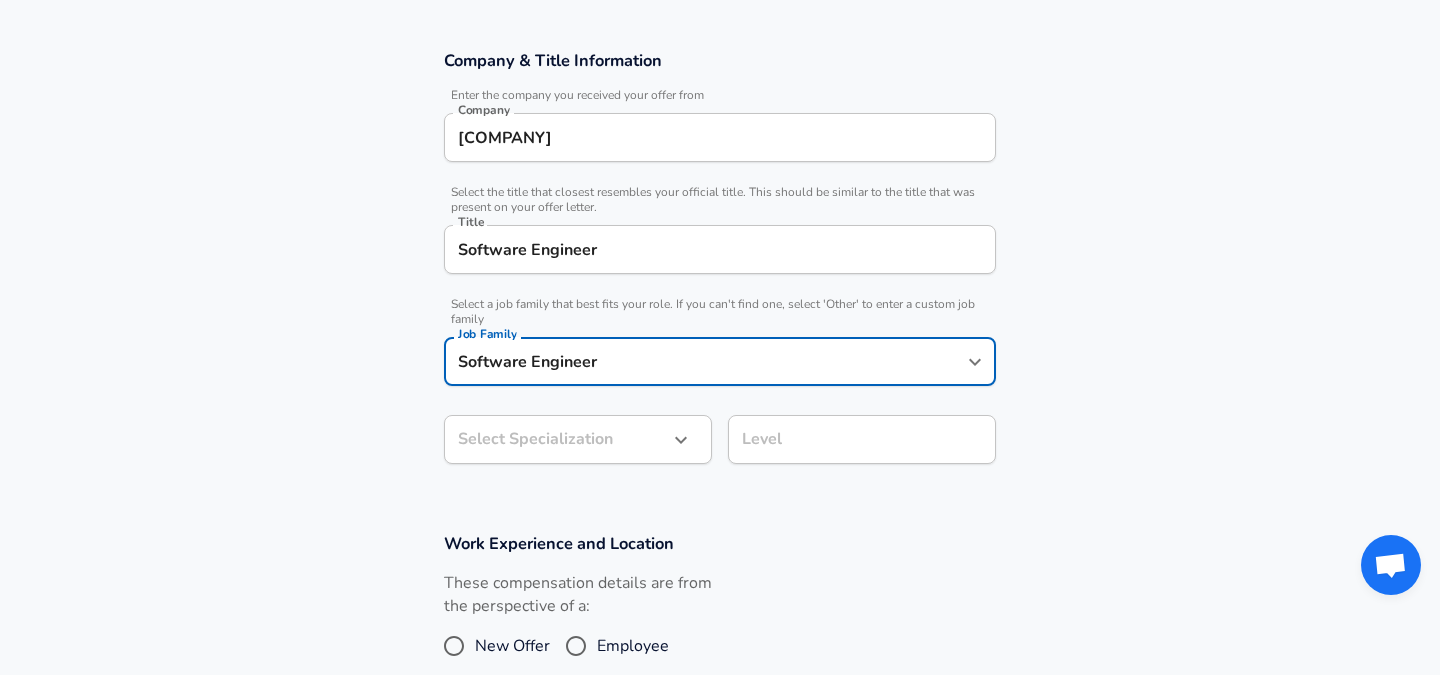 click on "Software Engineer" at bounding box center (720, 249) 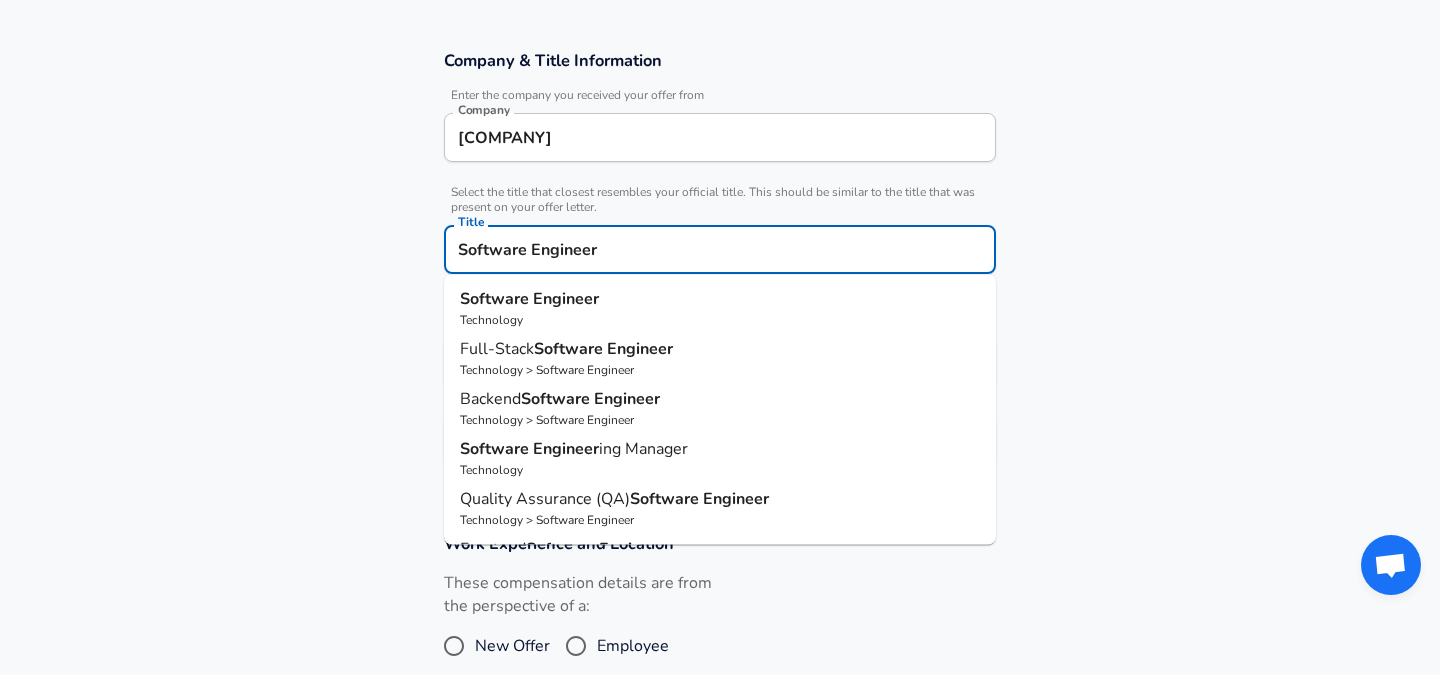 click on "Company & Title Information   Enter the company you received your offer from Company [COMPANY] Company   Select the title that closest resembles your official title. This should be similar to the title that was present on your offer letter. Title Software Engineer Title Software     Engineer Technology Full-Stack  Software     Engineer Technology > Software Engineer Backend  Software     Engineer Technology > Software Engineer Software     Engineer ing Manager Technology Quality Assurance (QA)  Software     Engineer Technology > Software Engineer Frontend  Software     Engineer Technology > Software Engineer DevOps  Engineer Technology > Software Engineer  >  ( Production Software Engineer ) Production  Software     Engineer Technology > Software Engineer Security  Software     Engineer Technology > Software Engineer Mobile  Software     Engineer Technology > Software Engineer Video Game  Software     Engineer Technology > Software Engineer Virtual Reality  Software     Engineer Technology > Software Engineer" at bounding box center [720, 267] 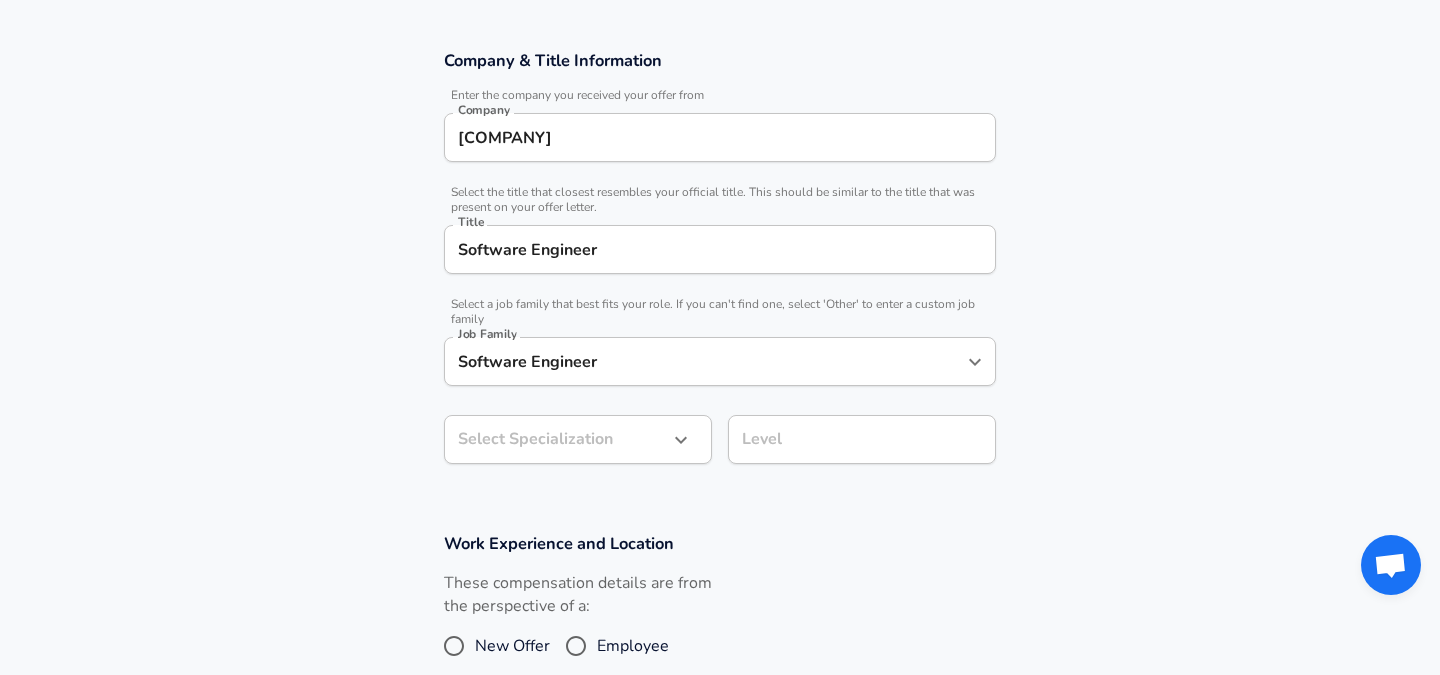 click on "We value your privacy We use cookies to enhance your browsing experience, serve personalized ads or content, and analyze our traffic. By clicking "Accept All", you consent to our use of cookies. Customize    Accept All   Customize Consent Preferences   We use cookies to help you navigate efficiently and perform certain functions. You will find detailed information about all cookies under each consent category below. The cookies that are categorized as "Necessary" are stored on your browser as they are essential for enabling the basic functionalities of the site. ...  Show more Necessary Always Active Necessary cookies are required to enable the basic features of this site, such as providing secure log-in or adjusting your consent preferences. These cookies do not store any personally identifiable data. Cookie _GRECAPTCHA Duration 5 months 27 days Description Google Recaptcha service sets this cookie to identify bots to protect the website against malicious spam attacks. Cookie __stripe_mid Duration 1 year MR" at bounding box center (720, 7) 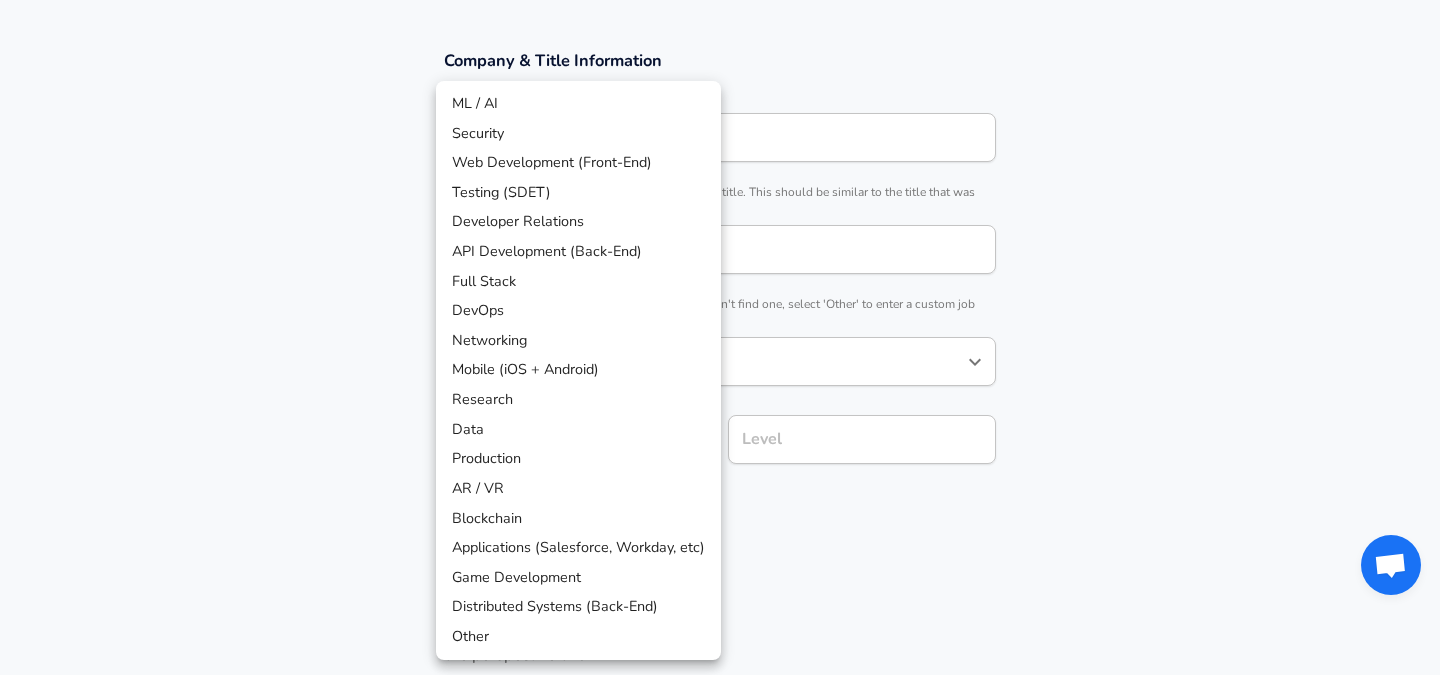 scroll, scrollTop: 390, scrollLeft: 0, axis: vertical 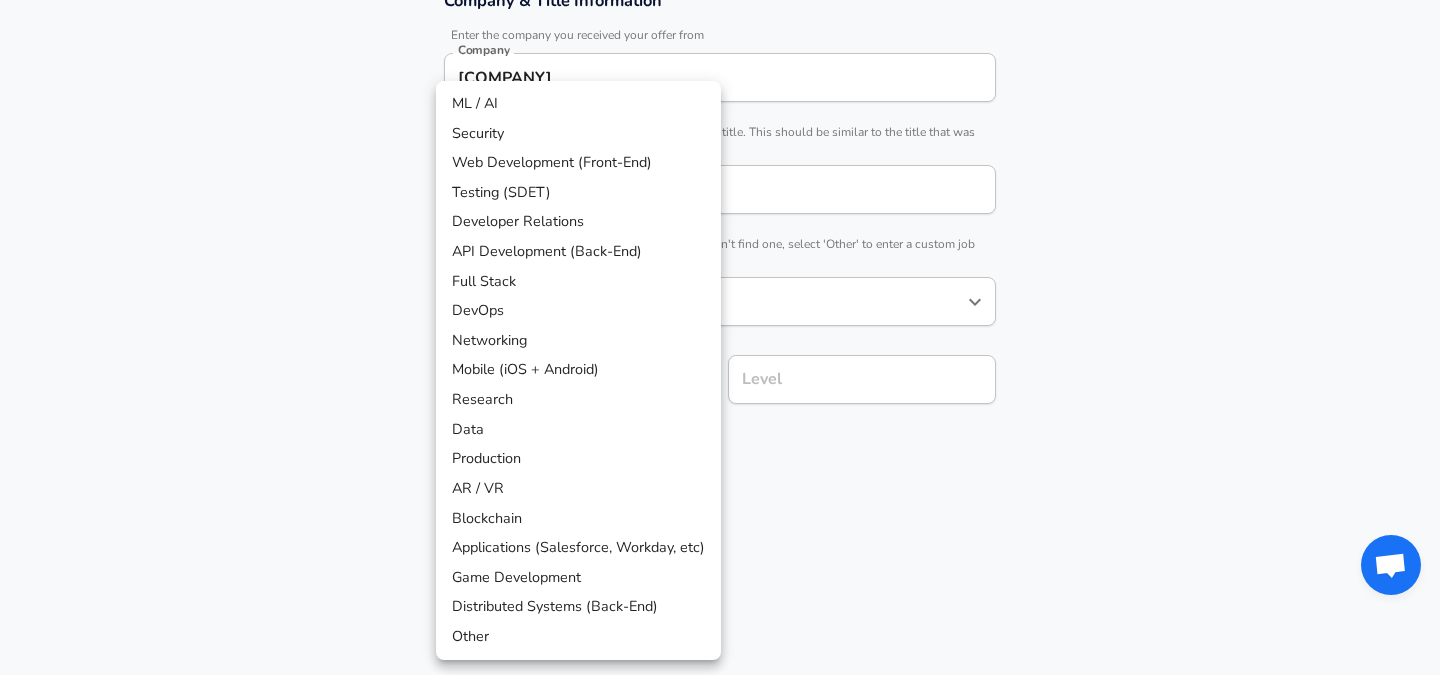 click on "Distributed Systems (Back-End)" at bounding box center [578, 607] 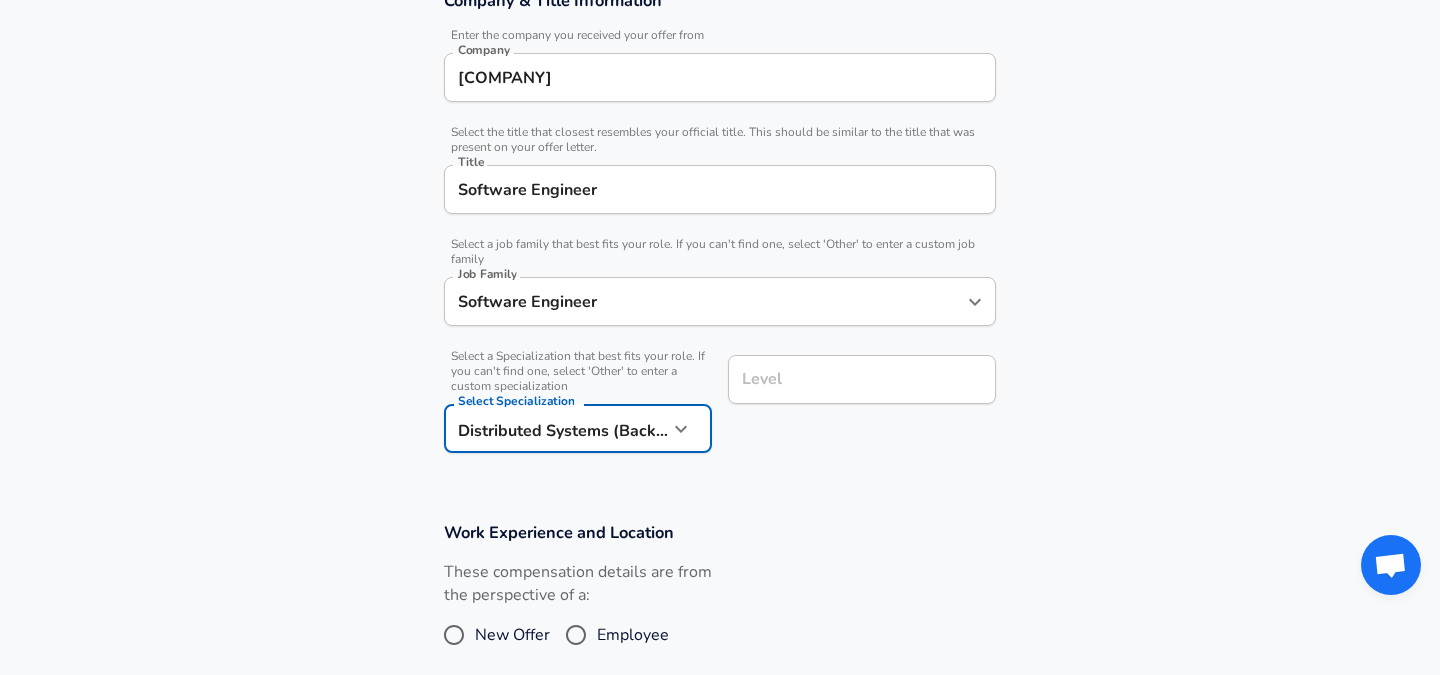 click on "Level" at bounding box center [862, 379] 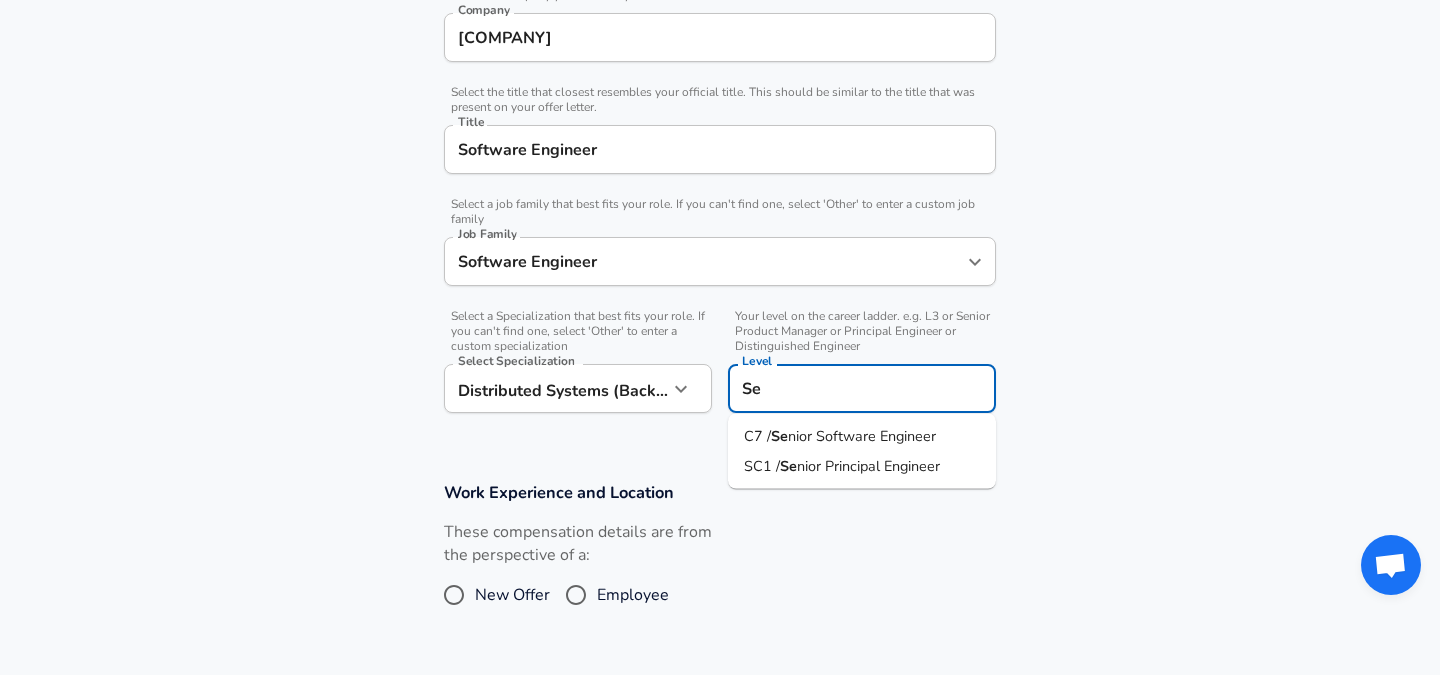 click on "nior Software Engineer" at bounding box center (862, 436) 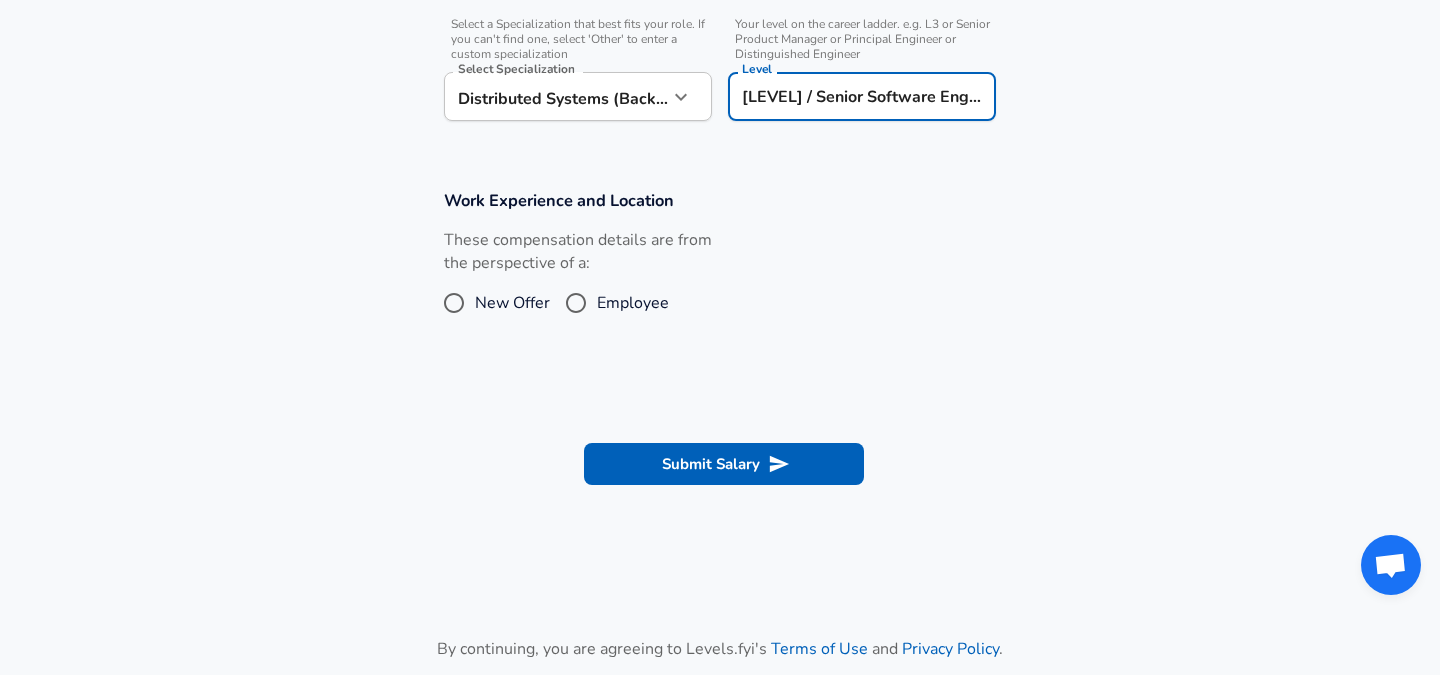 scroll, scrollTop: 742, scrollLeft: 0, axis: vertical 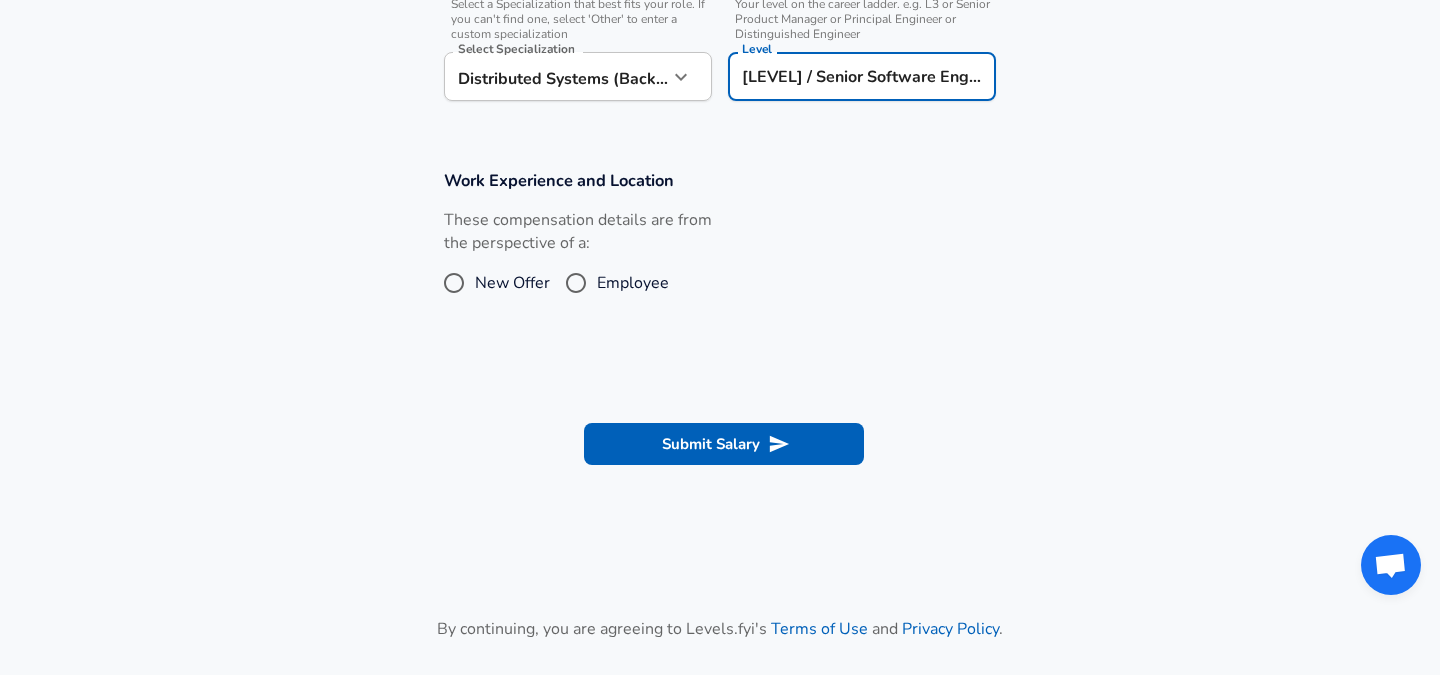 type on "[LEVEL] / Senior Software Engineer" 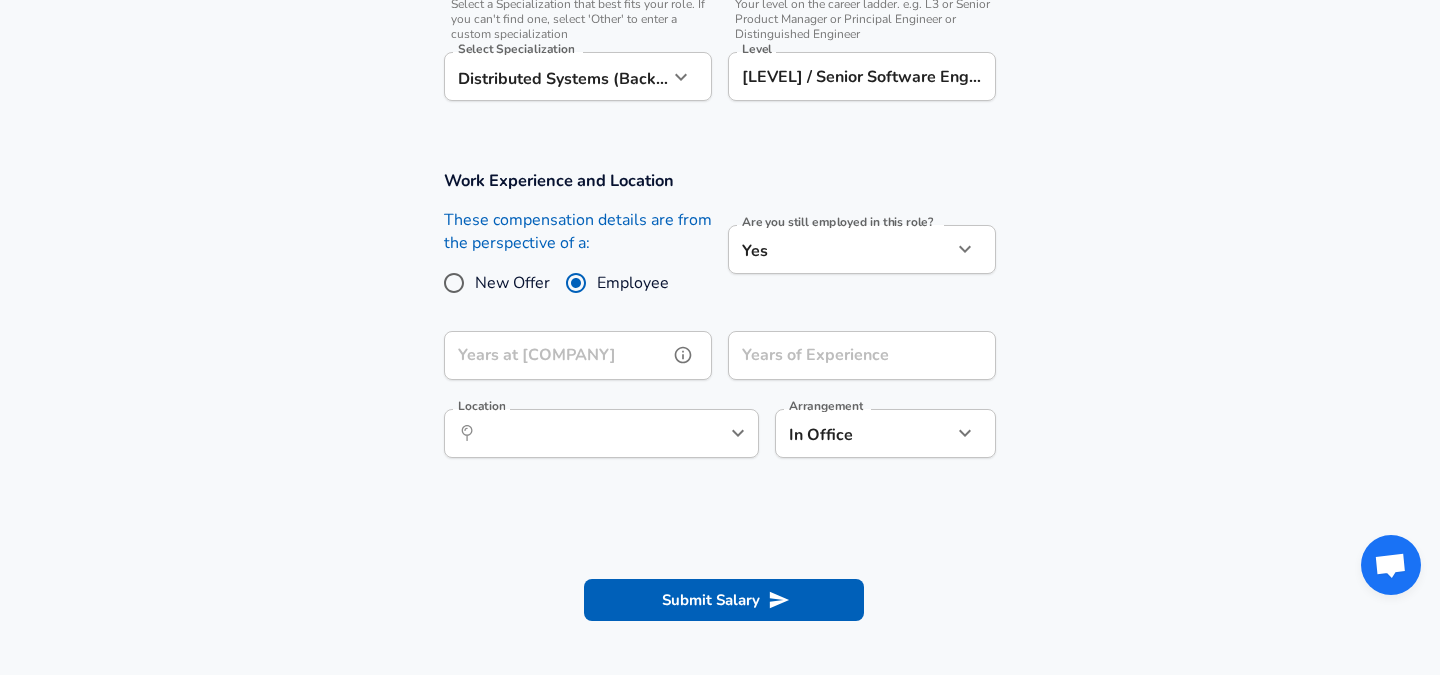 click on "Years at [COMPANY]" at bounding box center (556, 355) 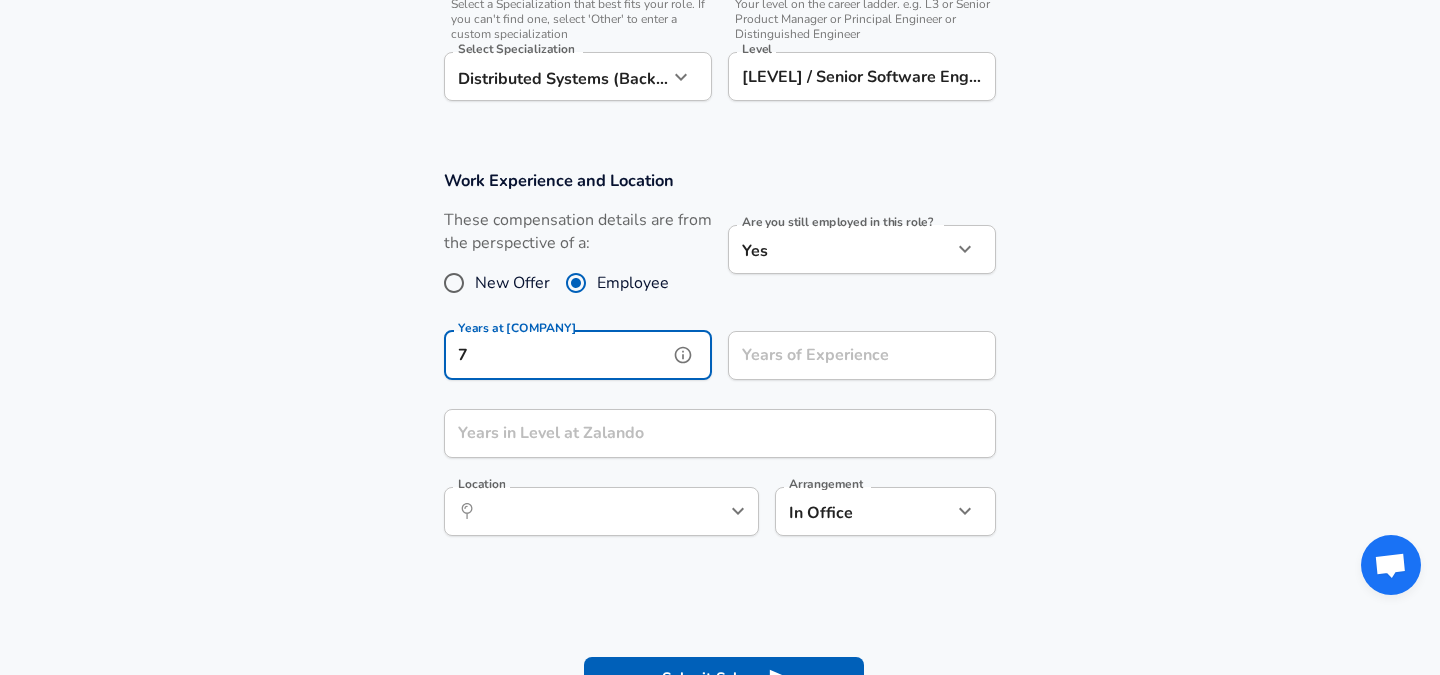 type on "7" 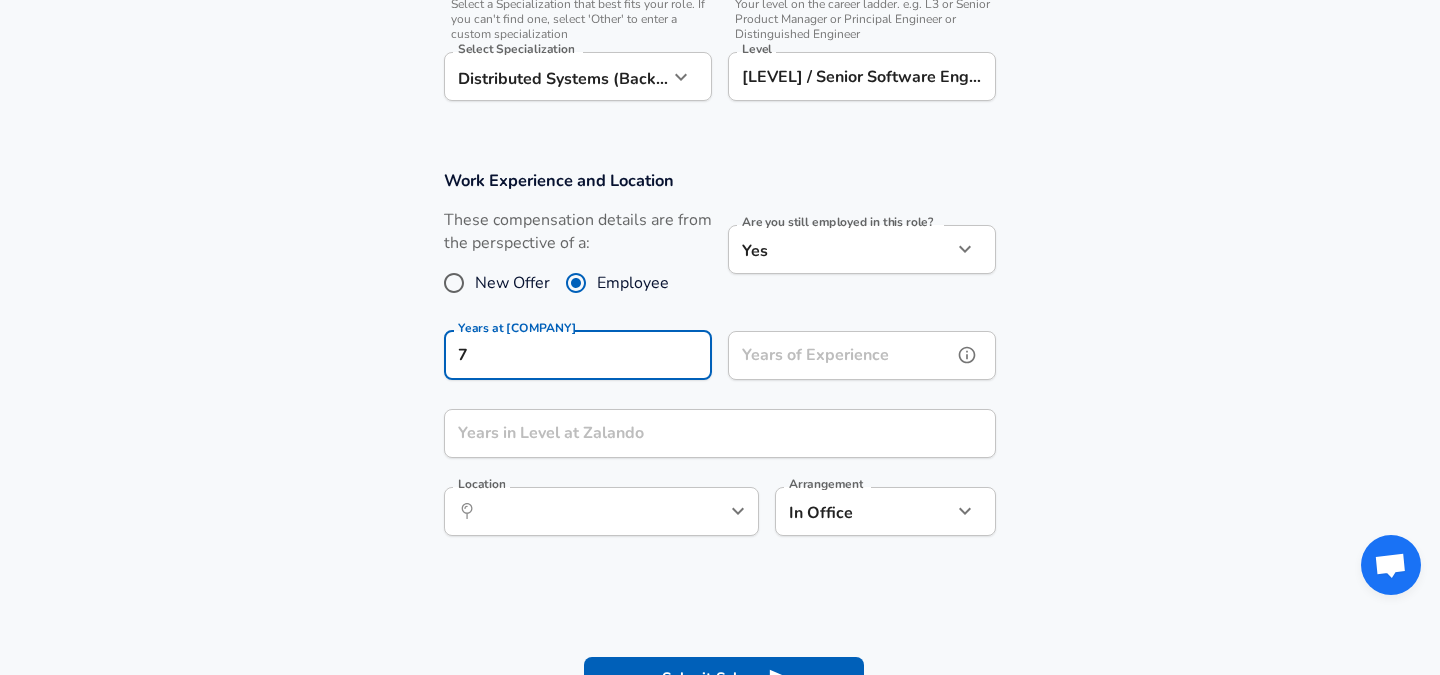 click on "Years of Experience" at bounding box center [840, 355] 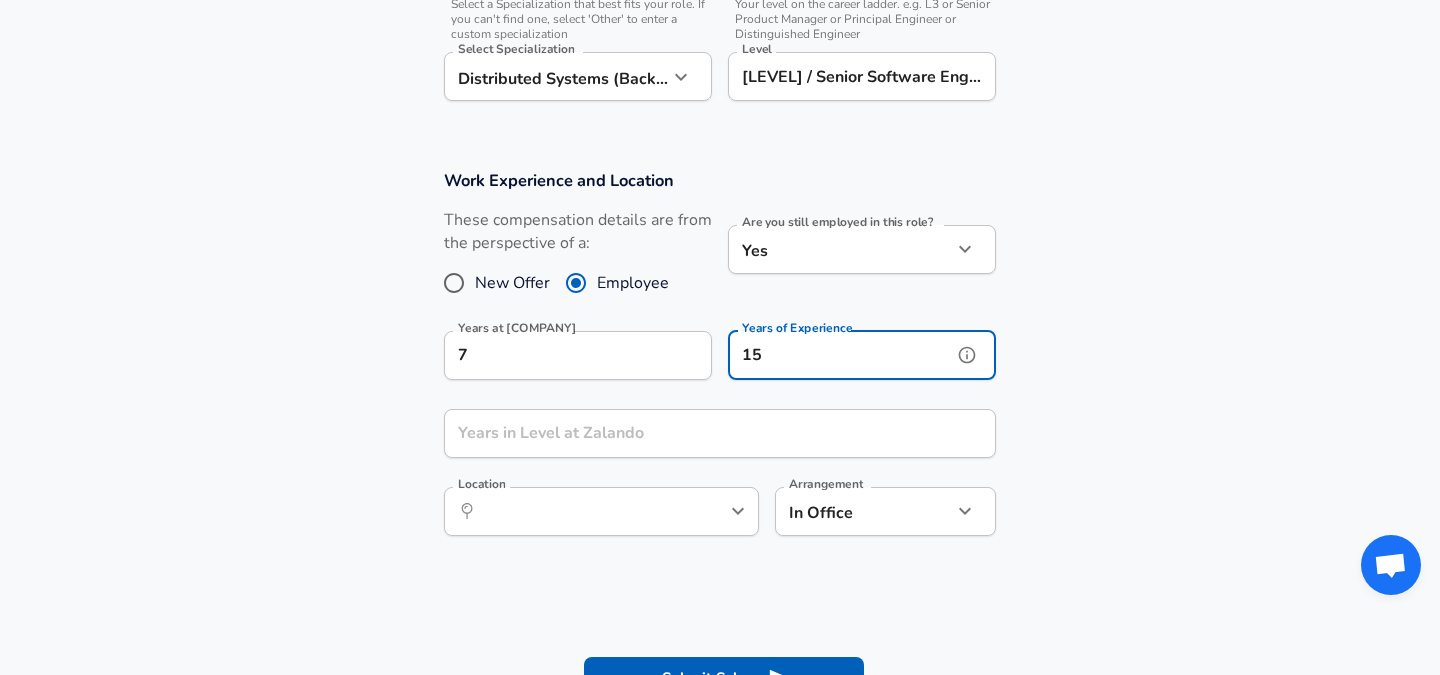 type on "15" 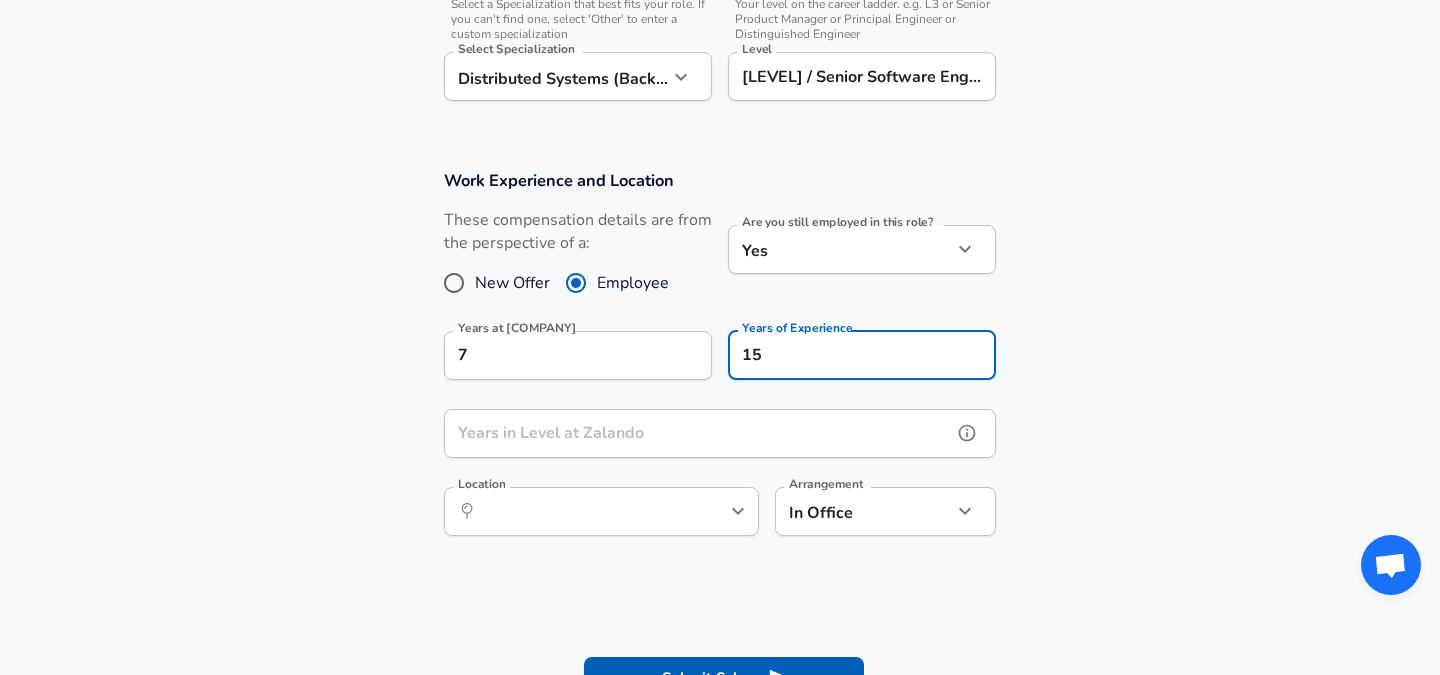 click on "Years in Level at Zalando" at bounding box center [698, 433] 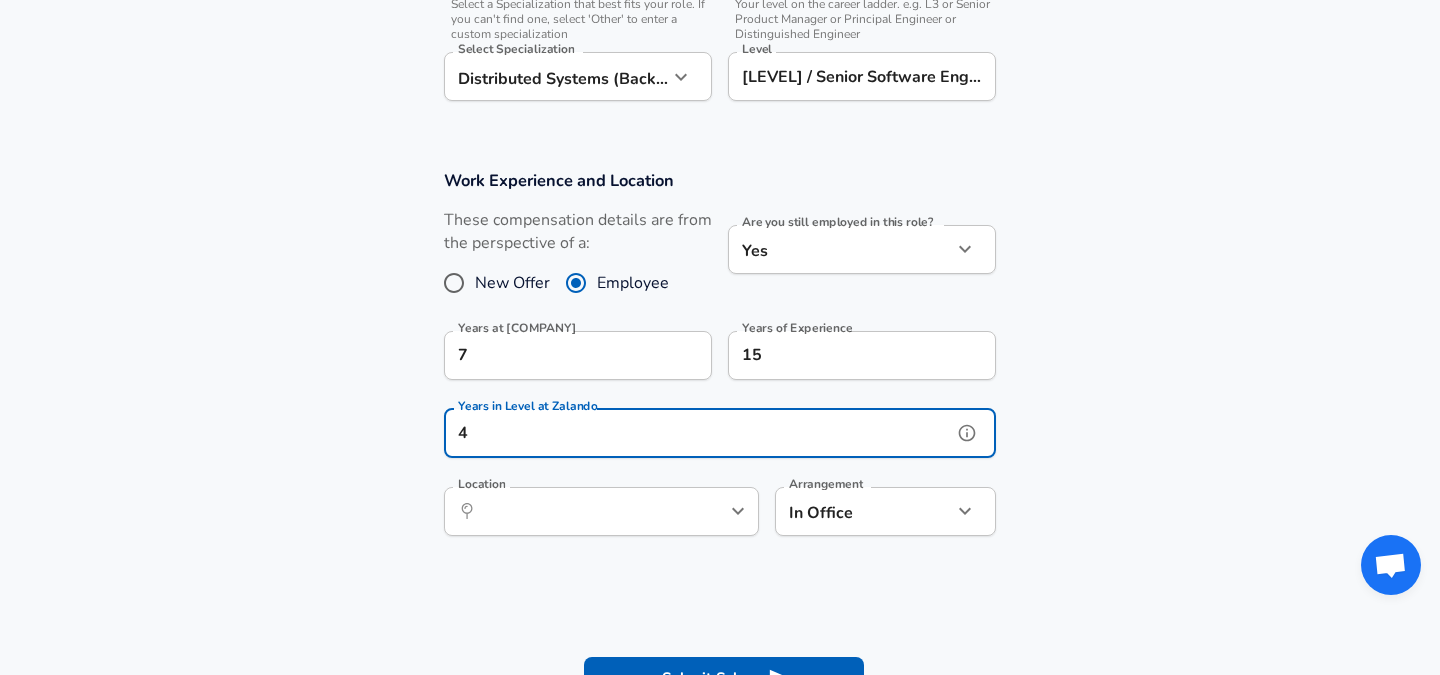 type on "4" 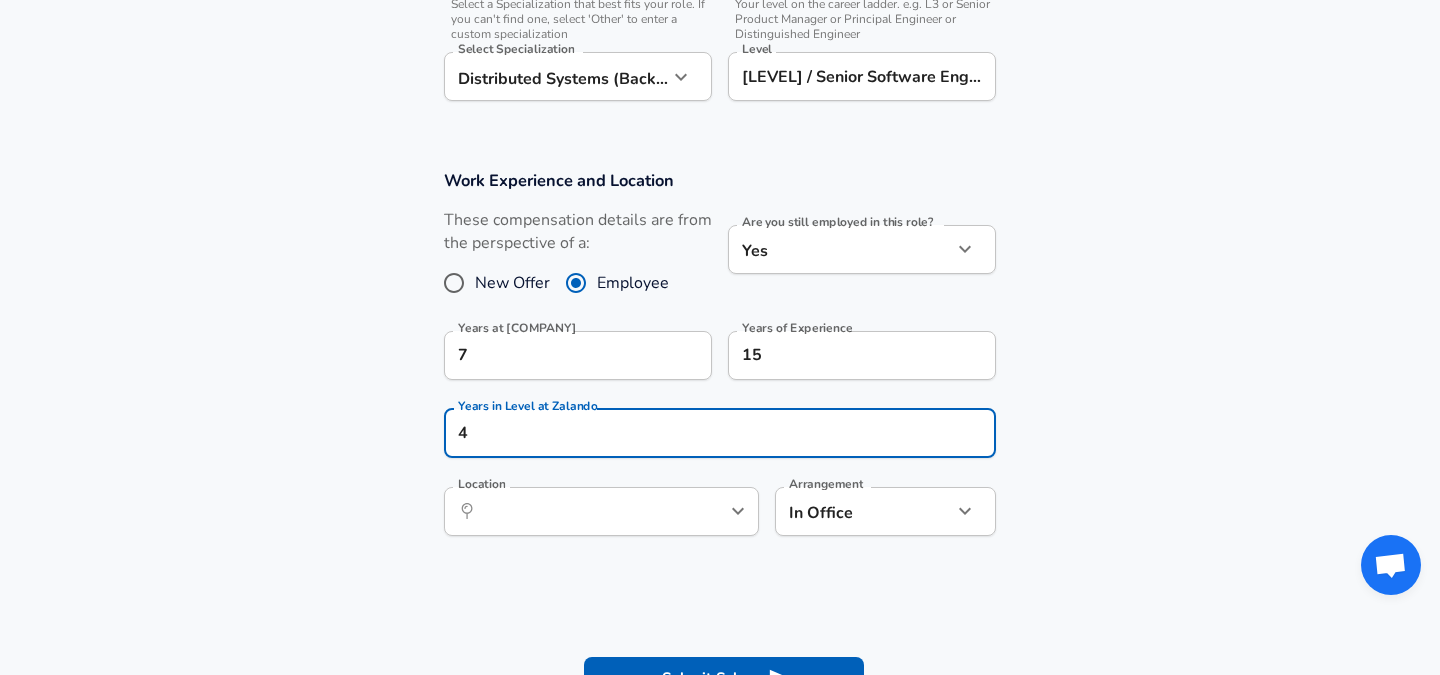 click on "Work Experience and Location These compensation details are from the perspective of a: New Offer Employee Are you still employed in this role? Yes yes Are you still employed in this role? Years at [COMPANY] 7 Years at [COMPANY] Years of Experience 15 Years of Experience Years in Level at [COMPANY] 4 Years in Level at [COMPANY] Location ​ Location Arrangement In Office office Arrangement" at bounding box center (720, 363) 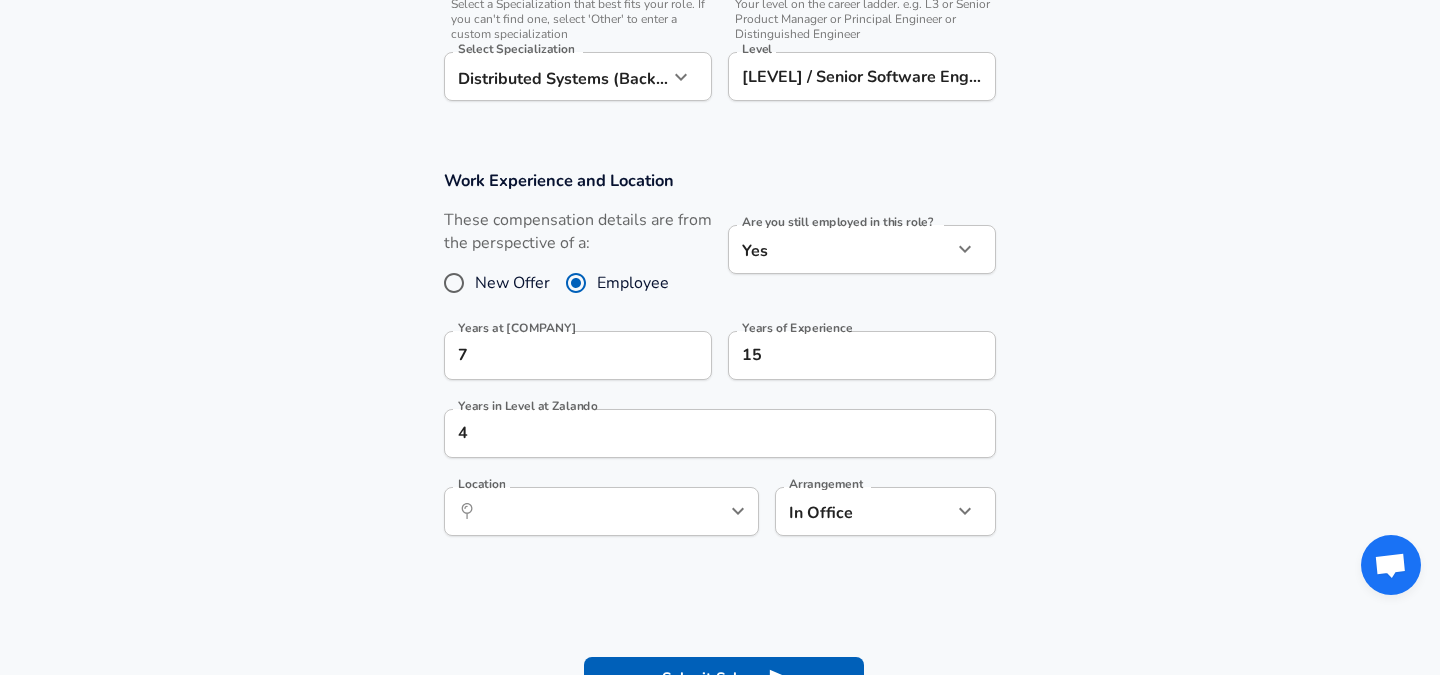 scroll, scrollTop: 867, scrollLeft: 0, axis: vertical 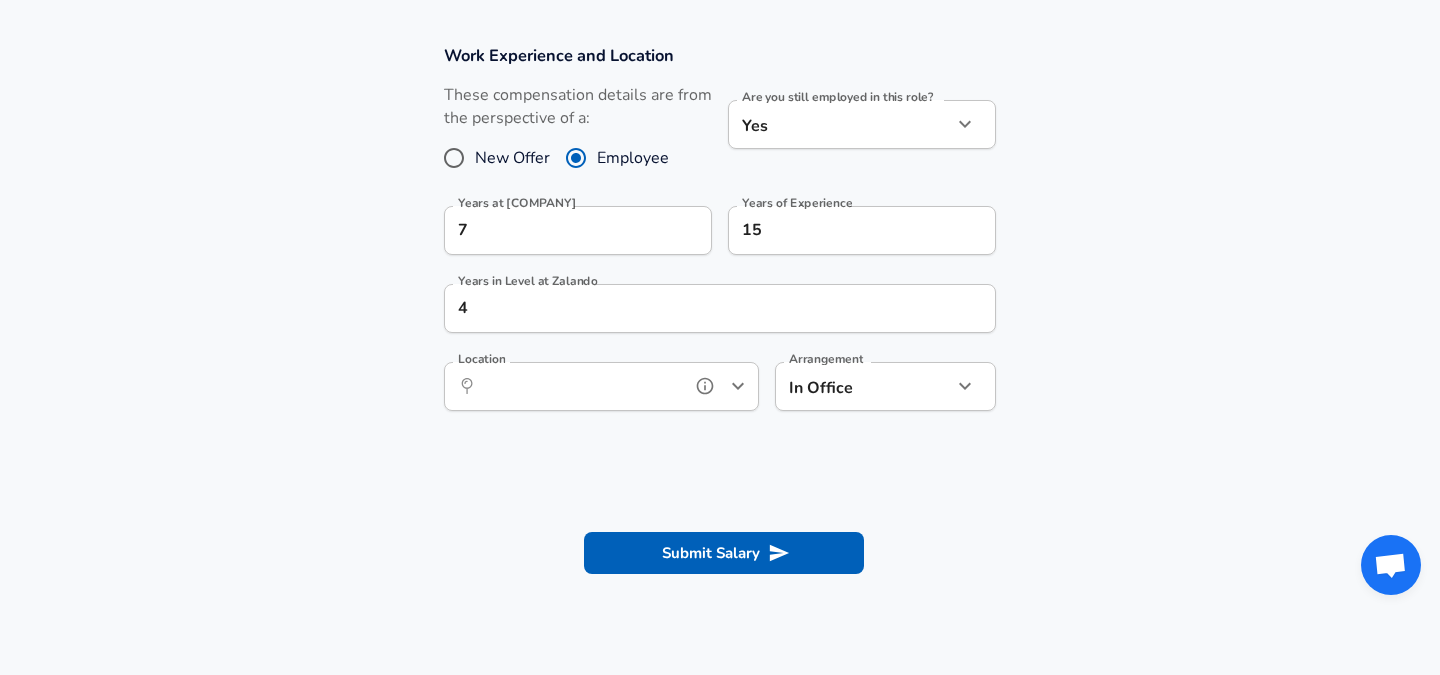 click on "Location" at bounding box center (579, 386) 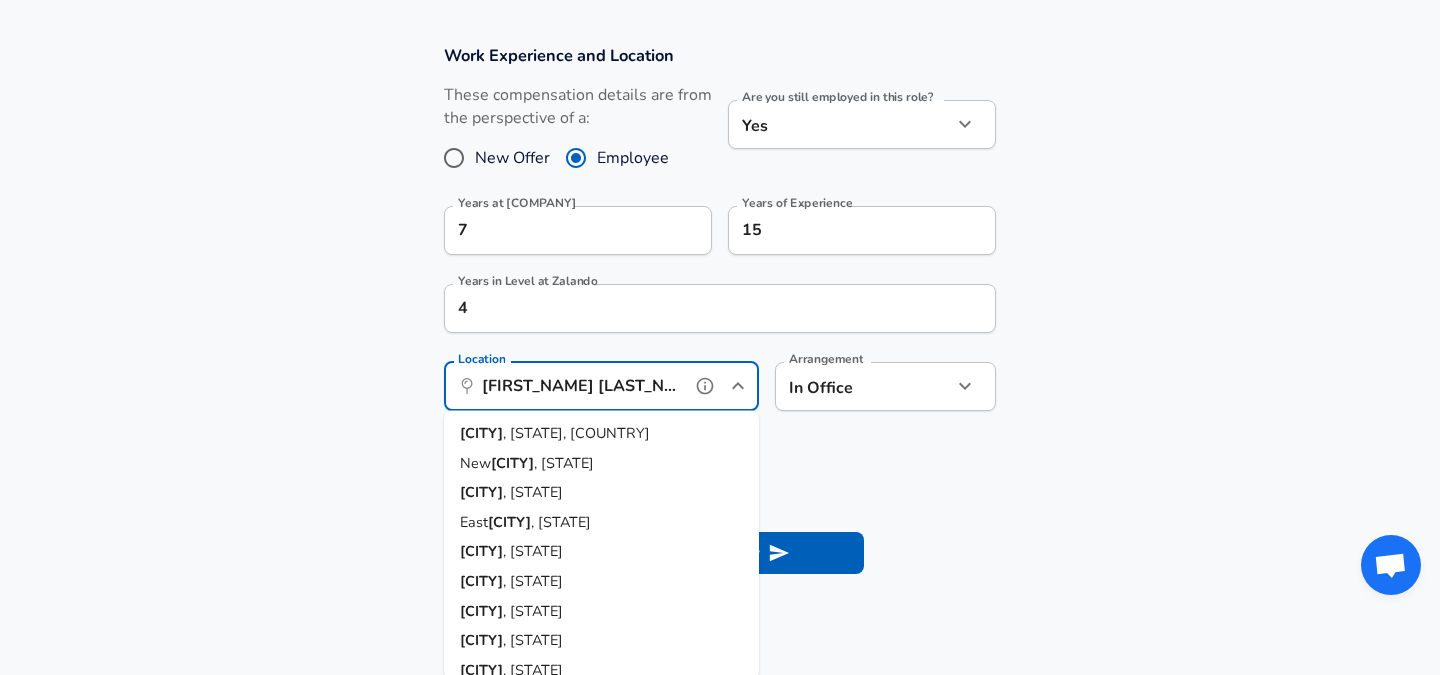 click on "[CITY], [STATE], [COUNTRY]" at bounding box center [601, 434] 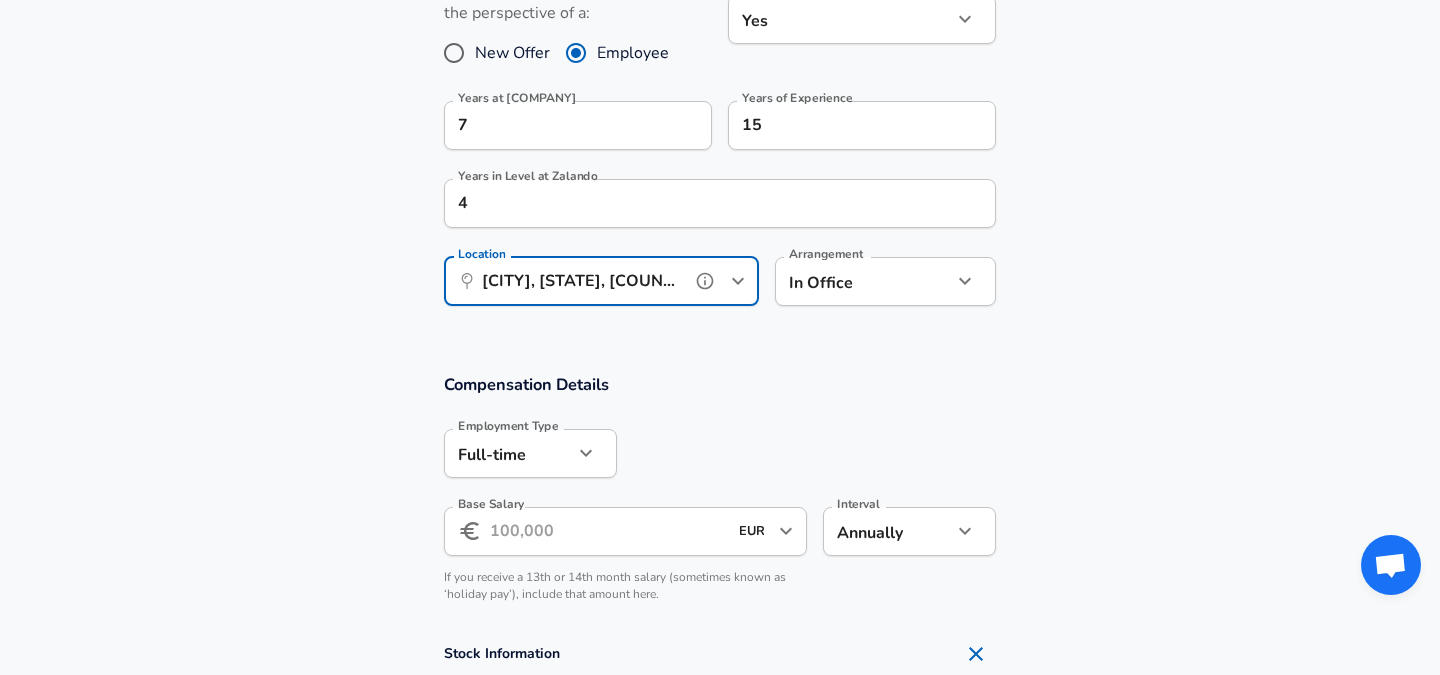 scroll, scrollTop: 973, scrollLeft: 0, axis: vertical 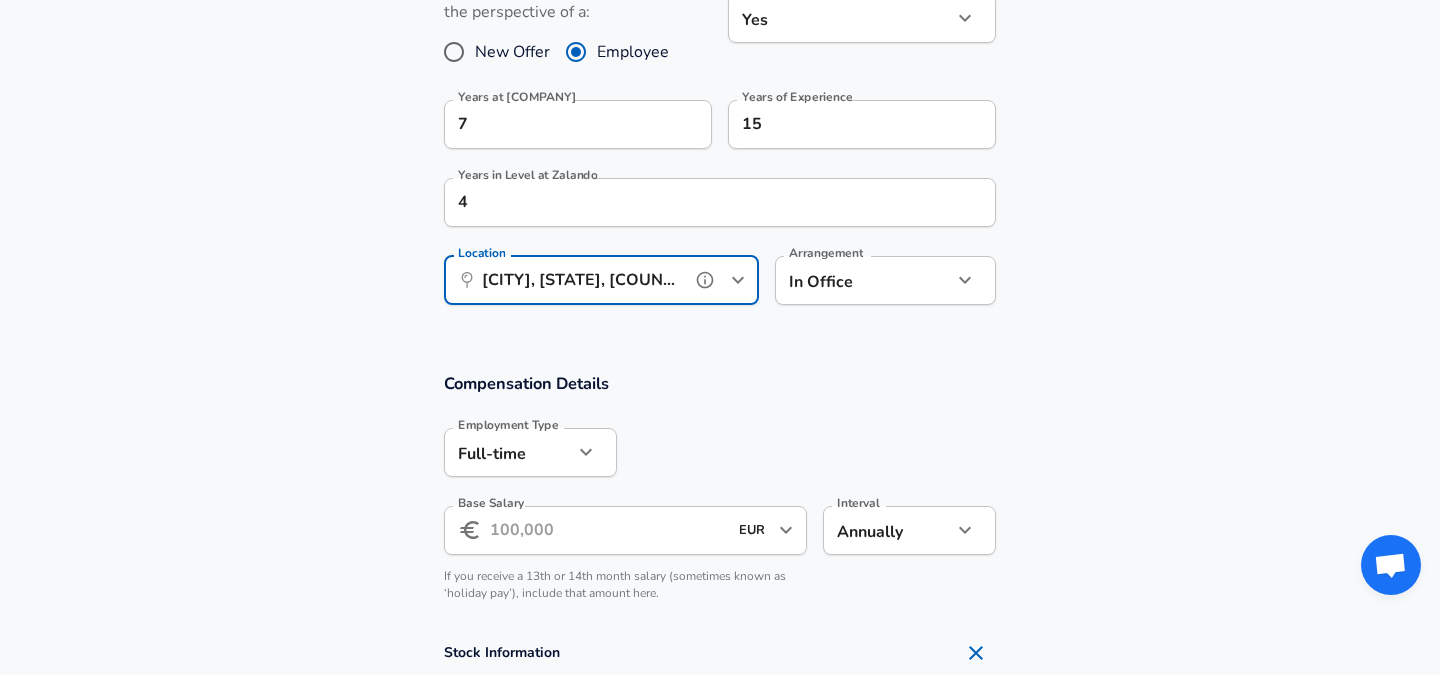 type on "[CITY], [STATE], [COUNTRY]" 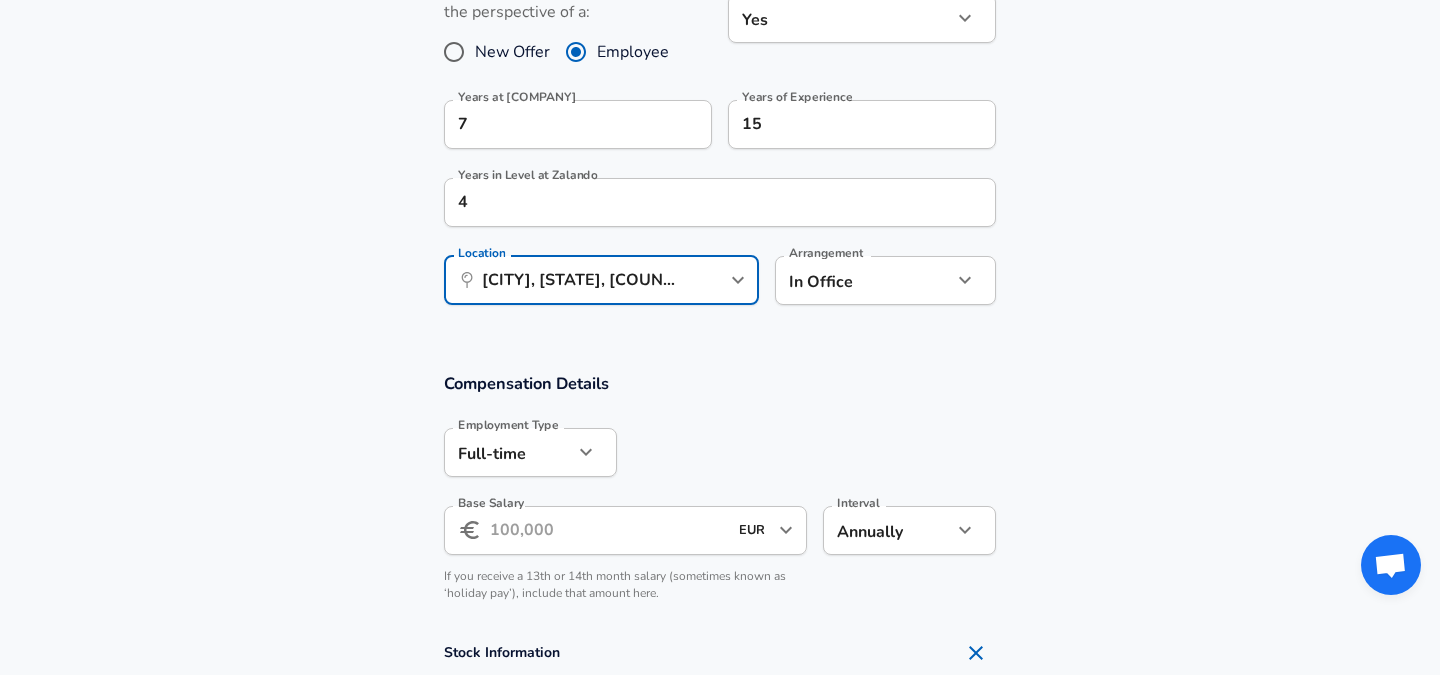 click on "We value your privacy We use cookies to enhance your browsing experience, serve personalized ads or content, and analyze our traffic. By clicking "Accept All", you consent to our use of cookies. Customize    Accept All   Customize Consent Preferences   We use cookies to help you navigate efficiently and perform certain functions. You will find detailed information about all cookies under each consent category below. The cookies that are categorized as "Necessary" are stored on your browser as they are essential for enabling the basic functionalities of the site. ...  Show more Necessary Always Active Necessary cookies are required to enable the basic features of this site, such as providing secure log-in or adjusting your consent preferences. These cookies do not store any personally identifiable data. Cookie _GRECAPTCHA Duration 5 months 27 days Description Google Recaptcha service sets this cookie to identify bots to protect the website against malicious spam attacks. Cookie __stripe_mid Duration 1 year MR" at bounding box center (720, -636) 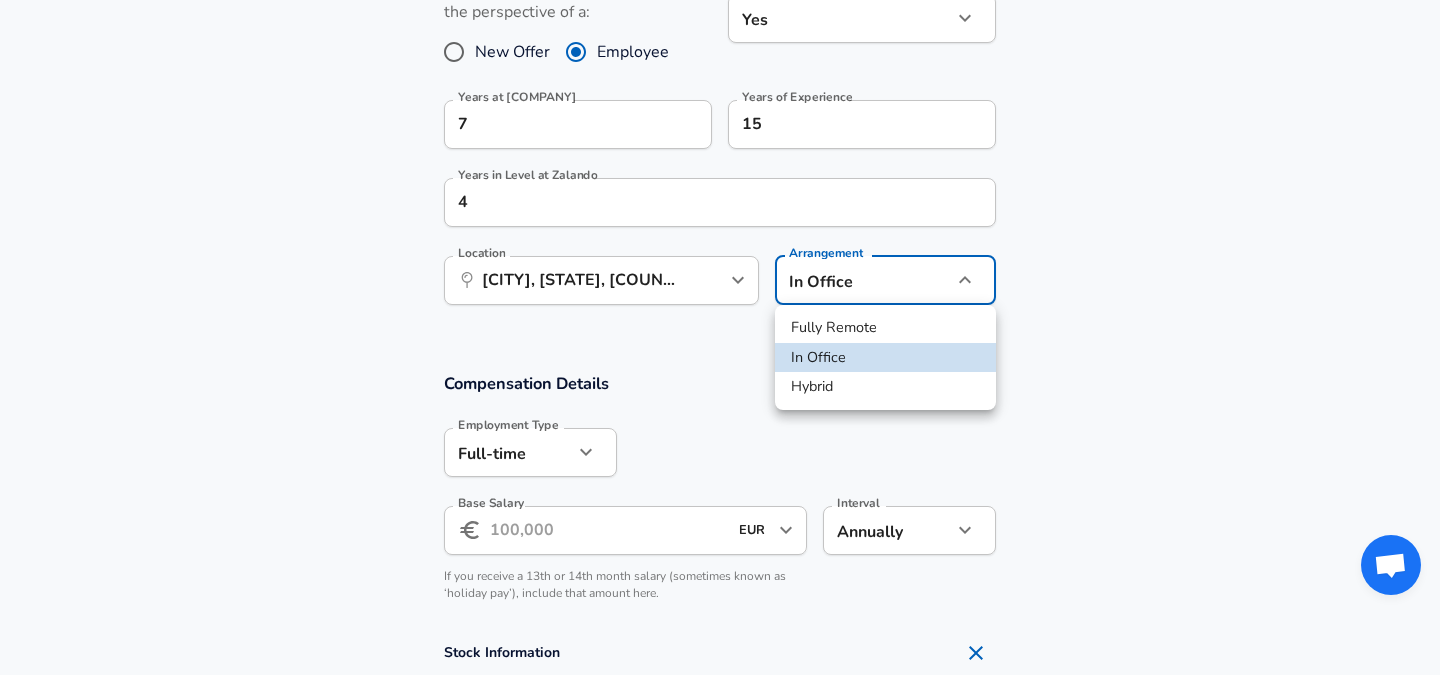 click on "Hybrid" at bounding box center (885, 387) 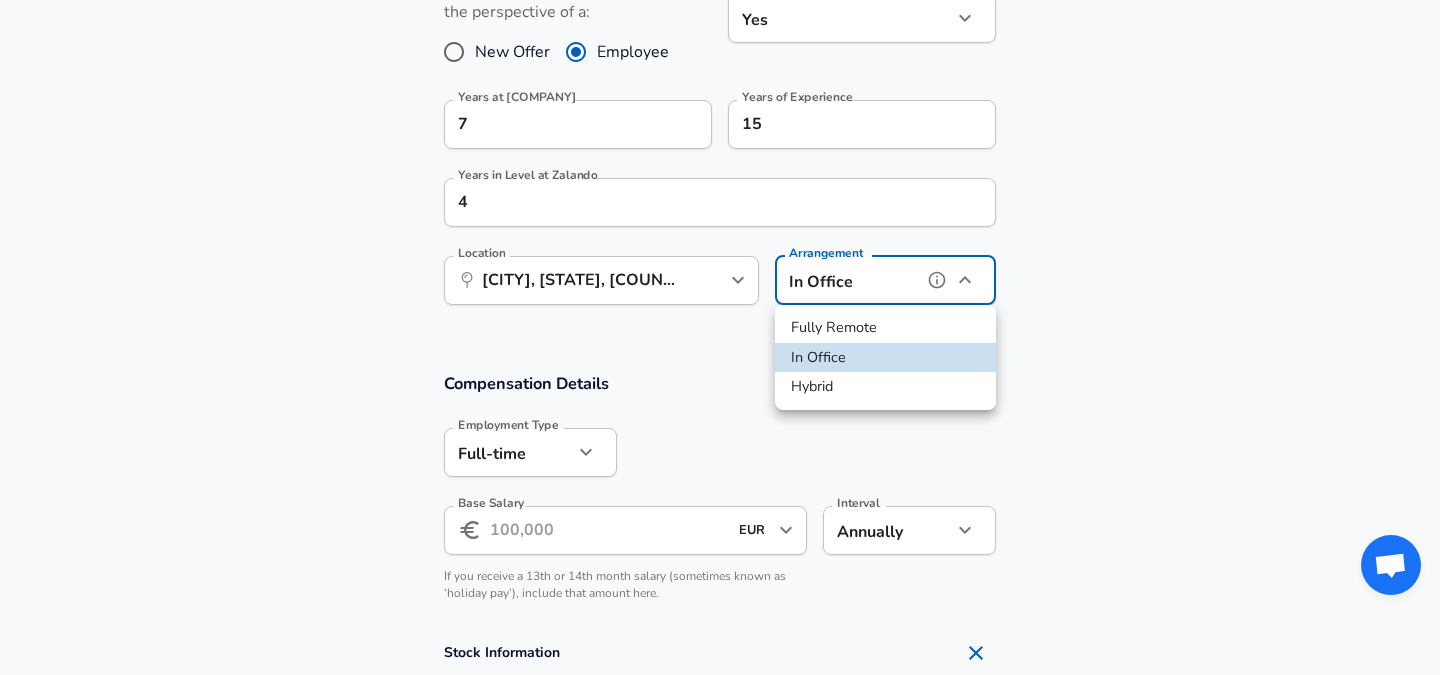 type on "hybrid" 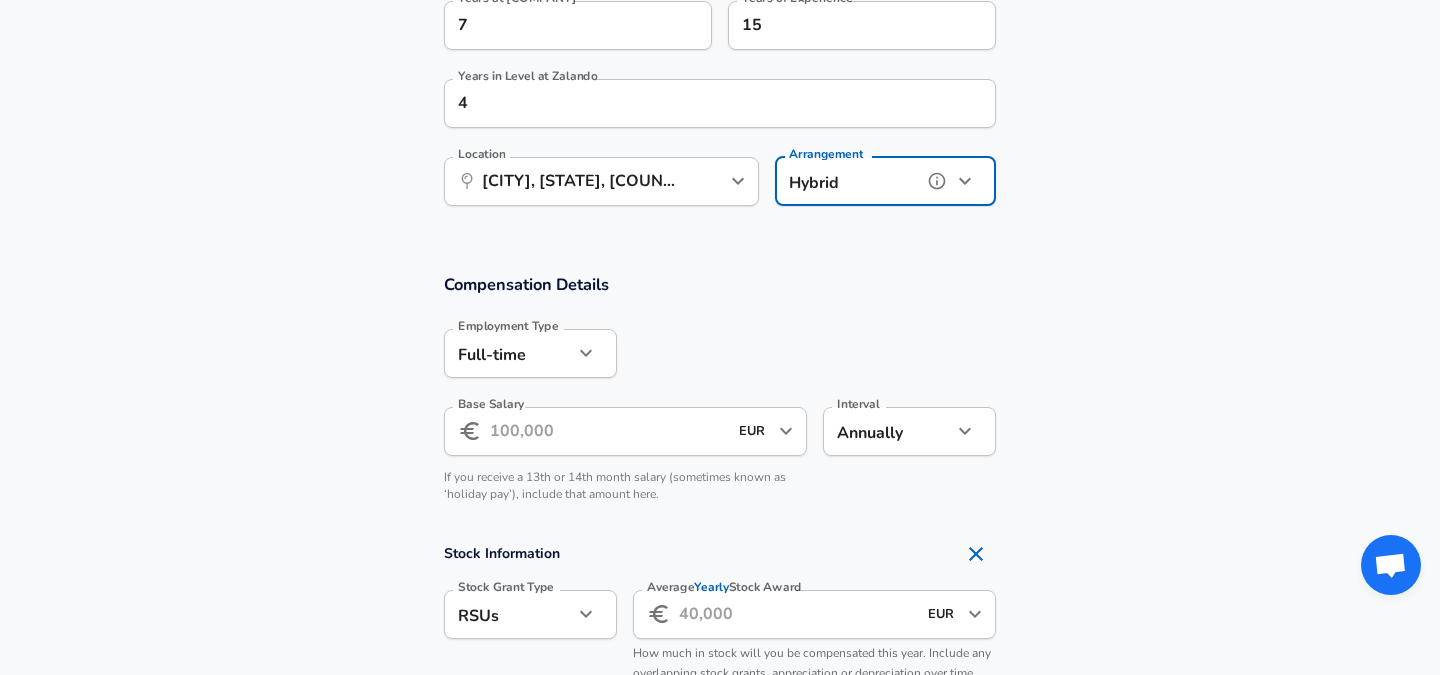 scroll, scrollTop: 1100, scrollLeft: 0, axis: vertical 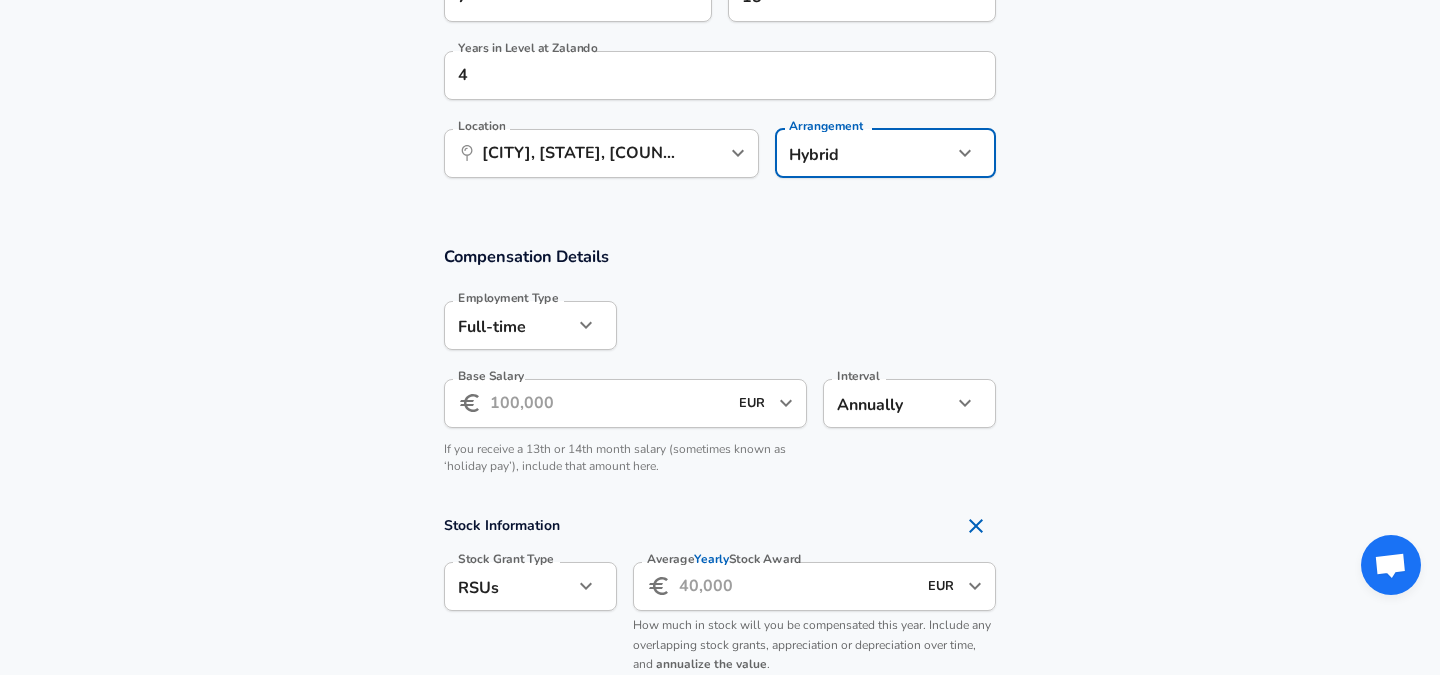 click on "Base Salary" at bounding box center [608, 403] 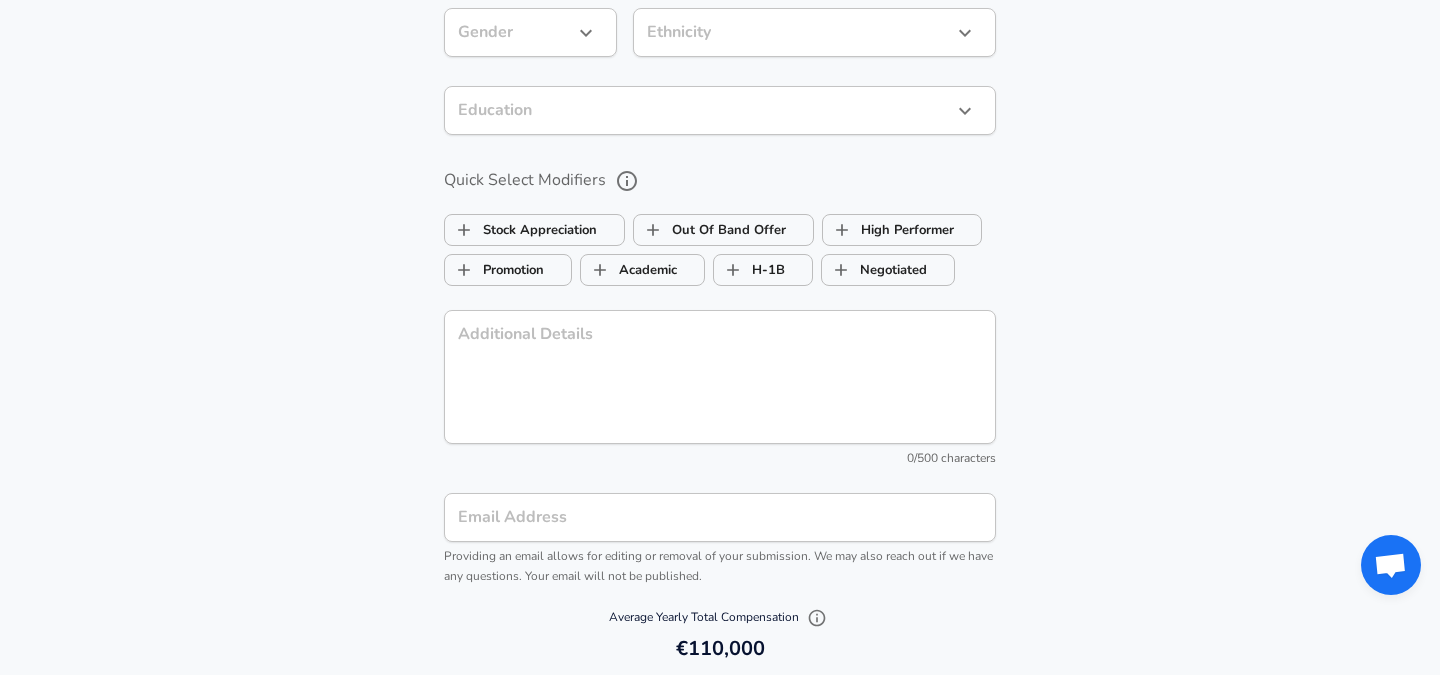 scroll, scrollTop: 2221, scrollLeft: 0, axis: vertical 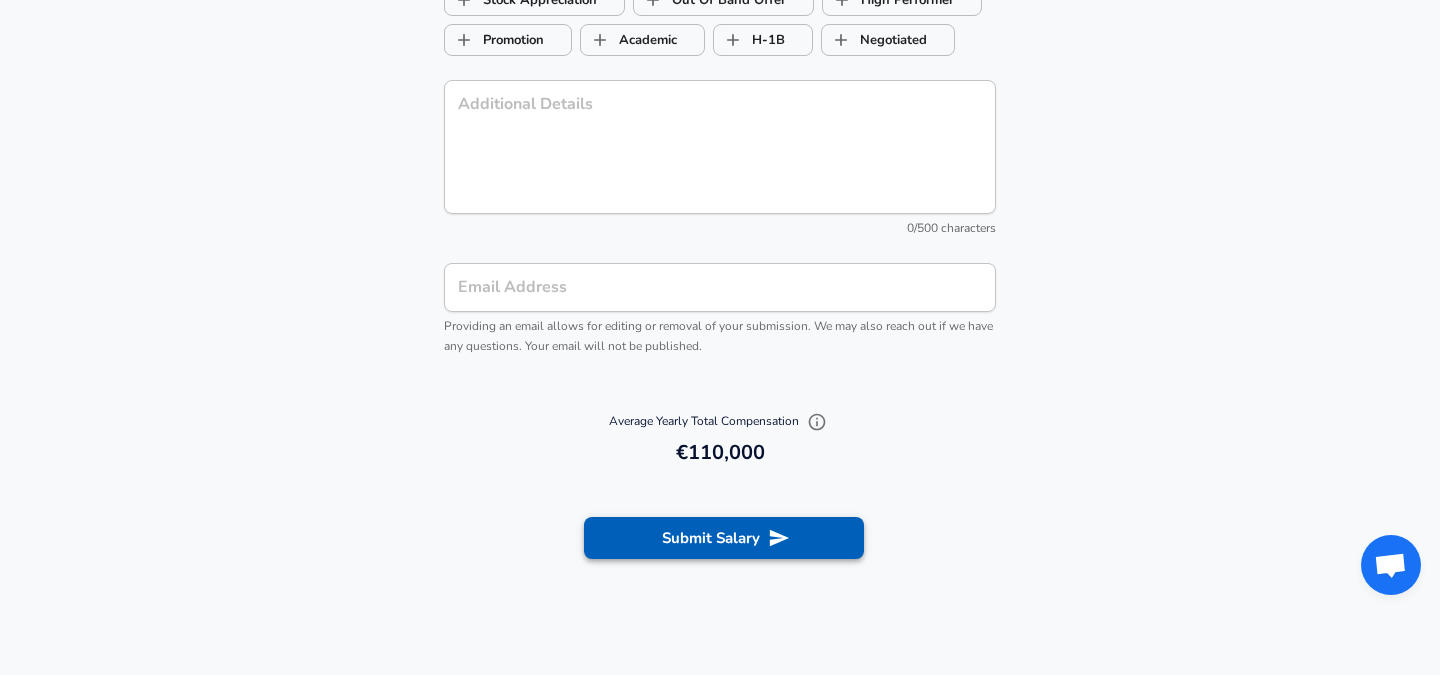 type on "110.000" 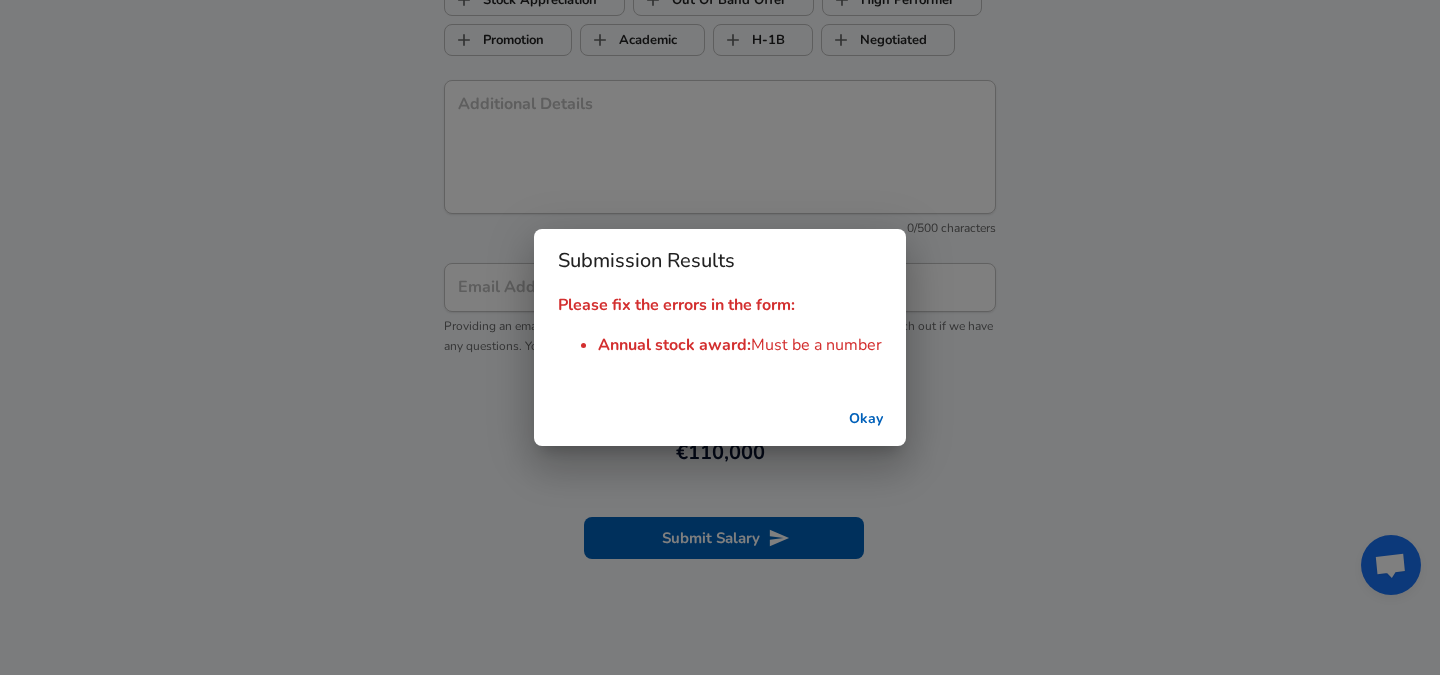 click on "Okay" at bounding box center (866, 419) 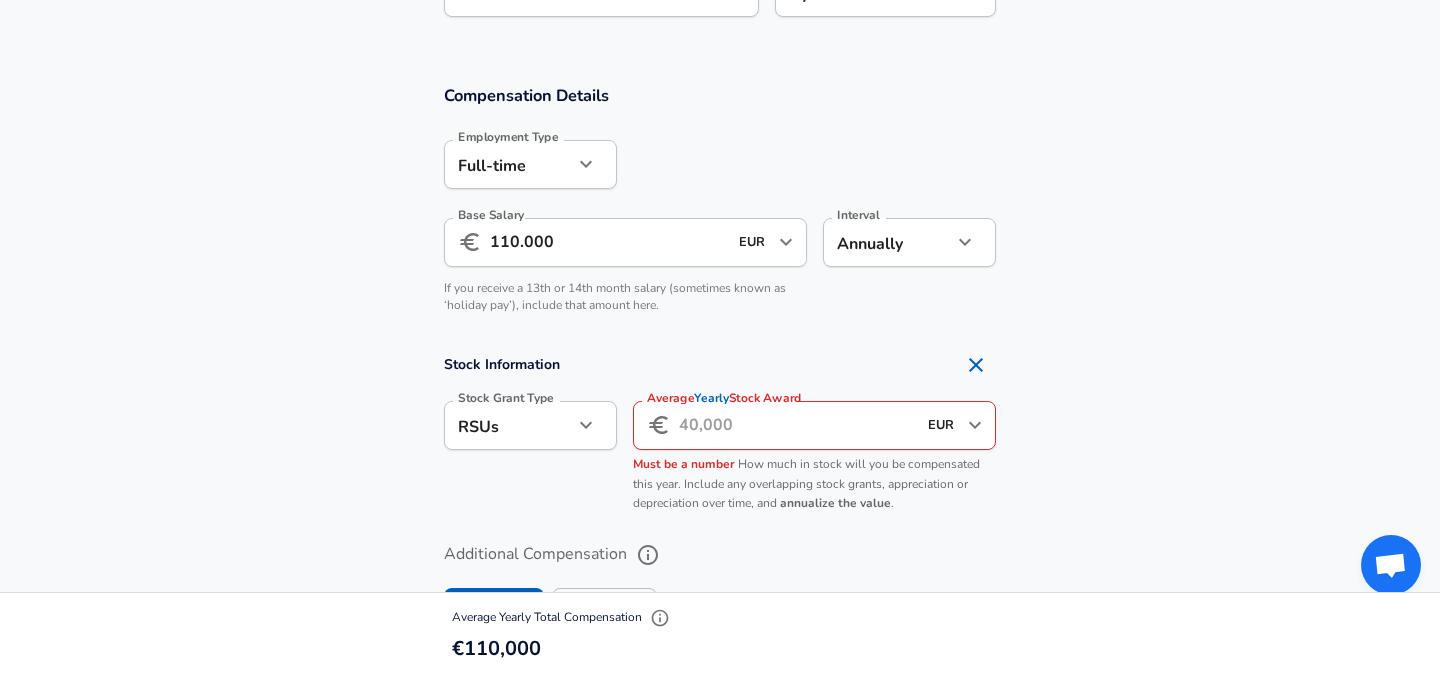 scroll, scrollTop: 1242, scrollLeft: 0, axis: vertical 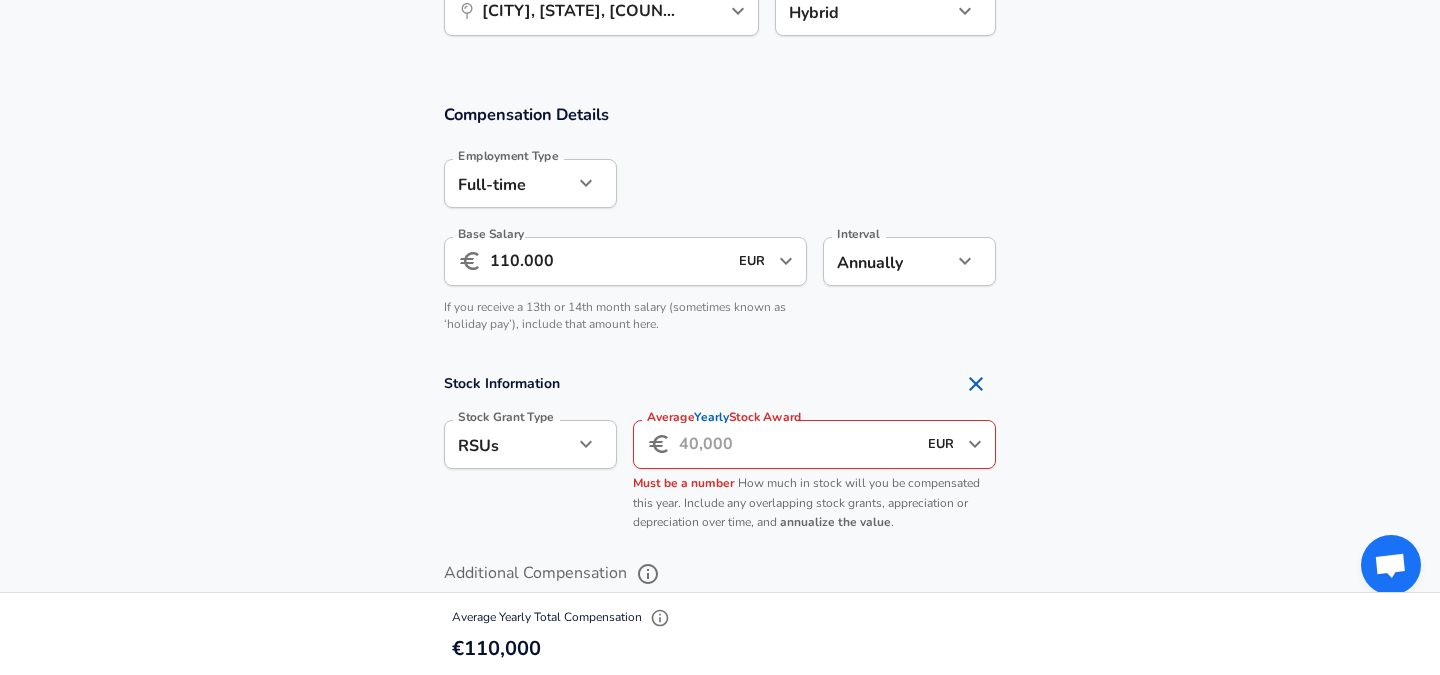 click on "Average  Yearly  Stock Award" at bounding box center (797, 444) 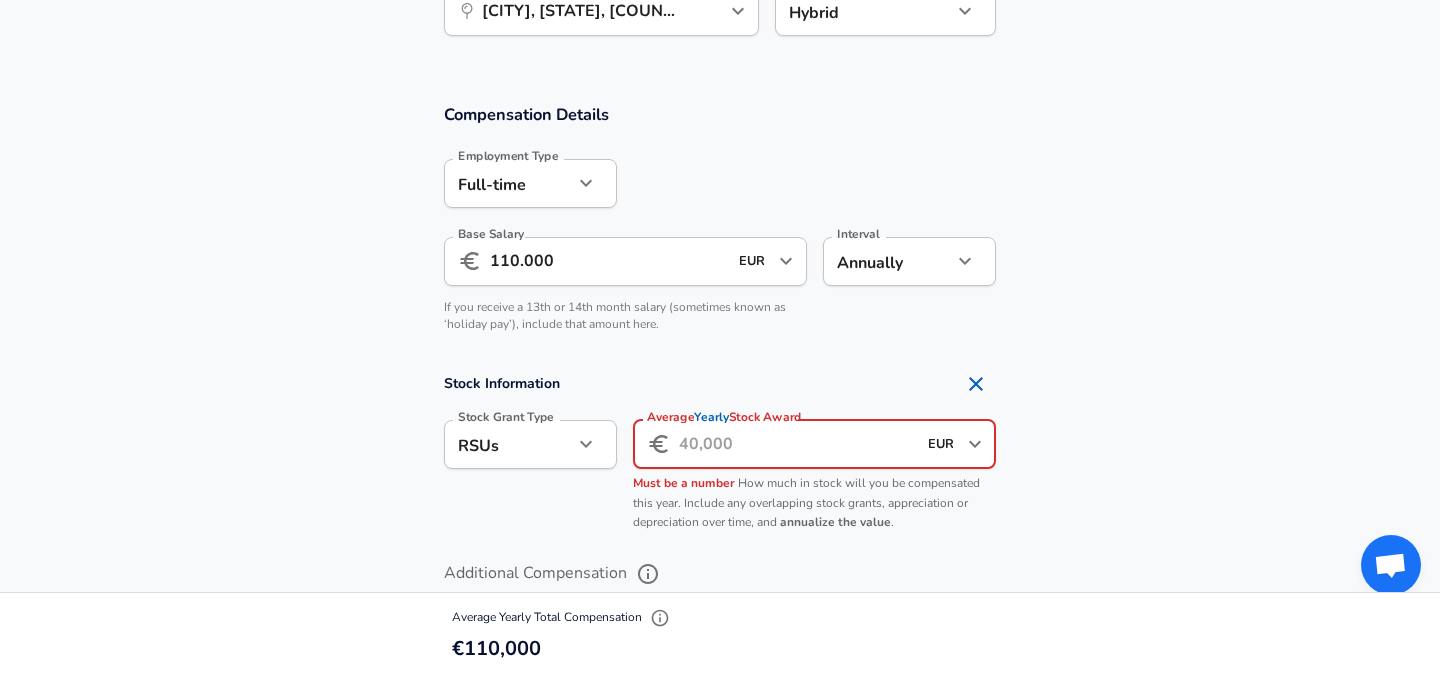click on "We value your privacy We use cookies to enhance your browsing experience, serve personalized ads or content, and analyze our traffic. By clicking "Accept All", you consent to our use of cookies. Customize    Accept All   Customize Consent Preferences   We use cookies to help you navigate efficiently and perform certain functions. You will find detailed information about all cookies under each consent category below. The cookies that are categorized as "Necessary" are stored on your browser as they are essential for enabling the basic functionalities of the site. ...  Show more Necessary Always Active Necessary cookies are required to enable the basic features of this site, such as providing secure log-in or adjusting your consent preferences. These cookies do not store any personally identifiable data. Cookie _GRECAPTCHA Duration 5 months 27 days Description Google Recaptcha service sets this cookie to identify bots to protect the website against malicious spam attacks. Cookie __stripe_mid Duration 1 year MR" at bounding box center [720, -905] 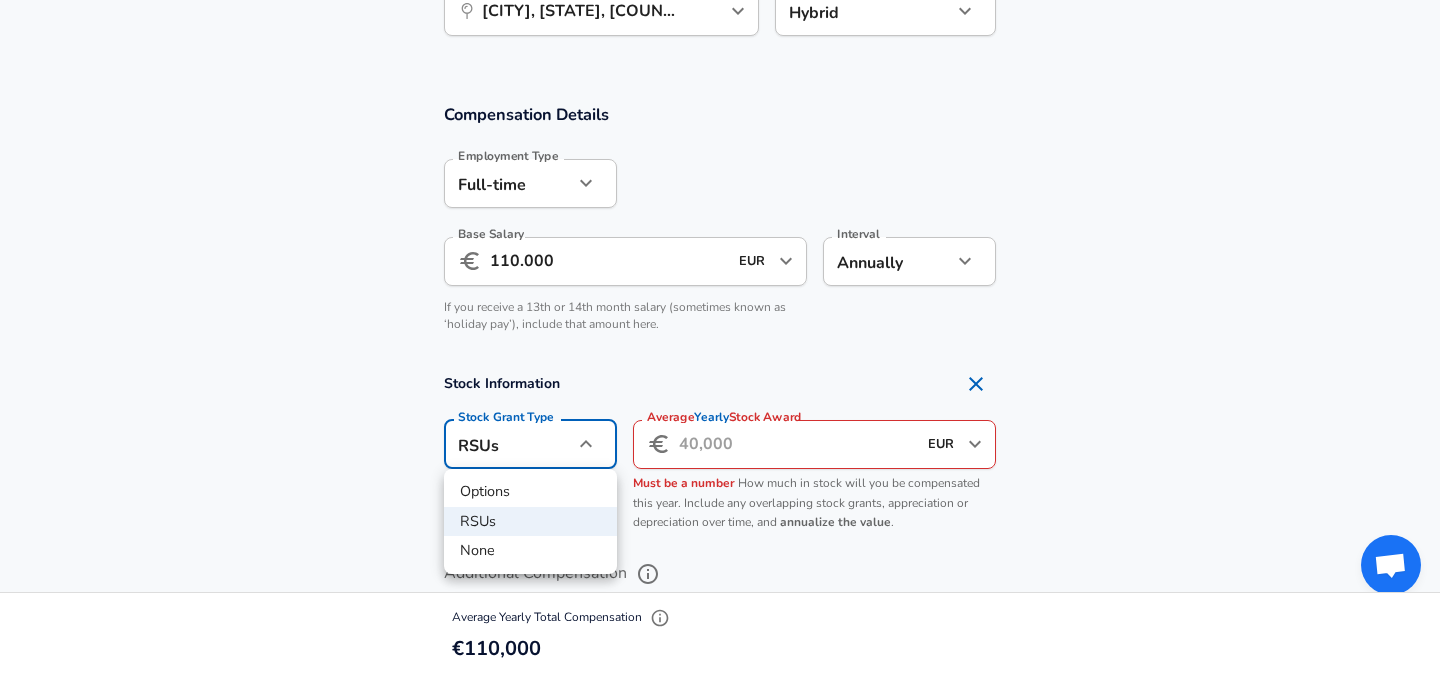 click on "None" at bounding box center (530, 551) 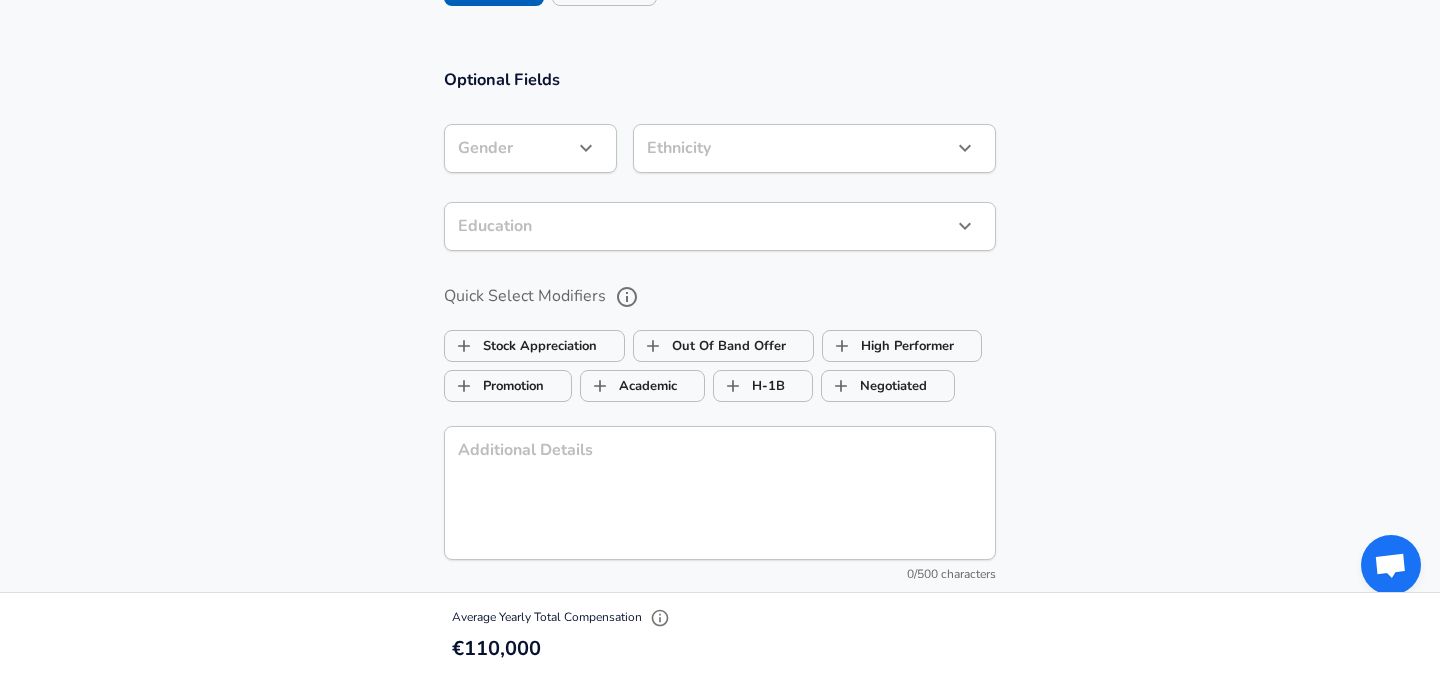 scroll, scrollTop: 2490, scrollLeft: 0, axis: vertical 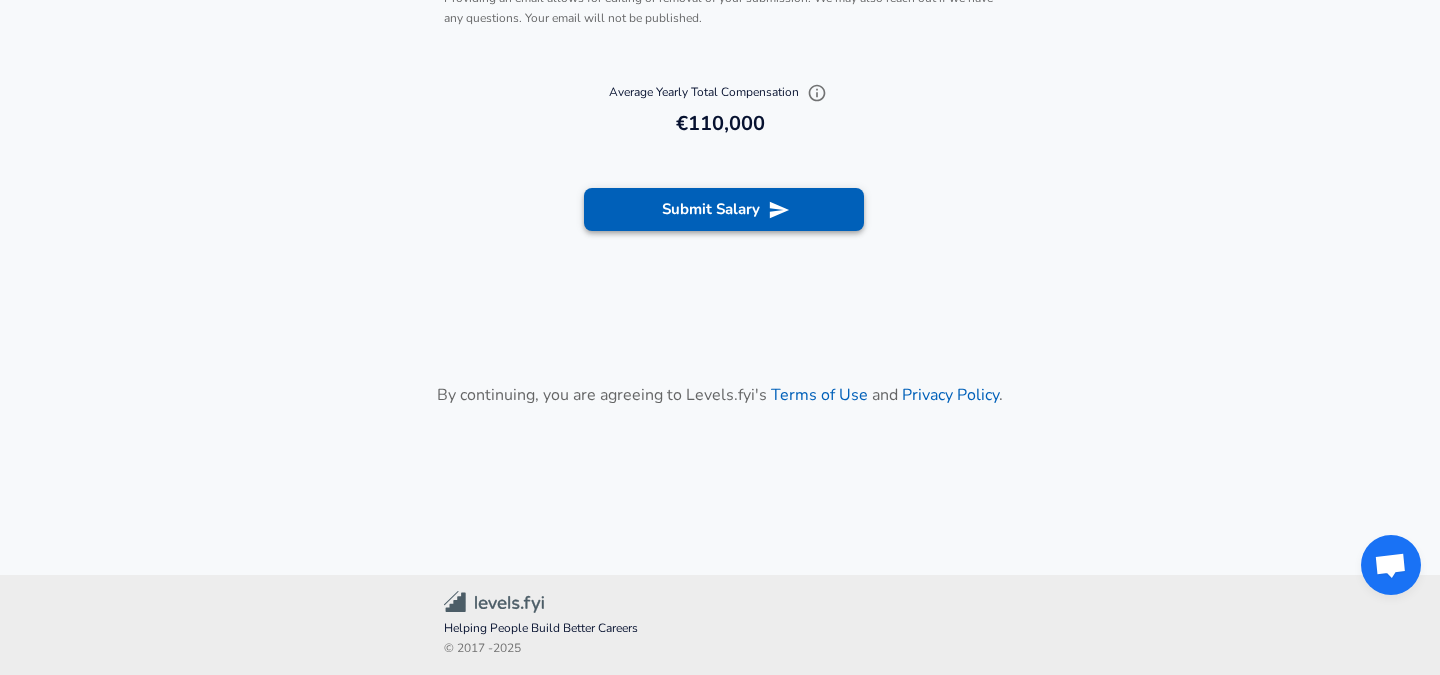 click on "Submit Salary" at bounding box center [724, 209] 